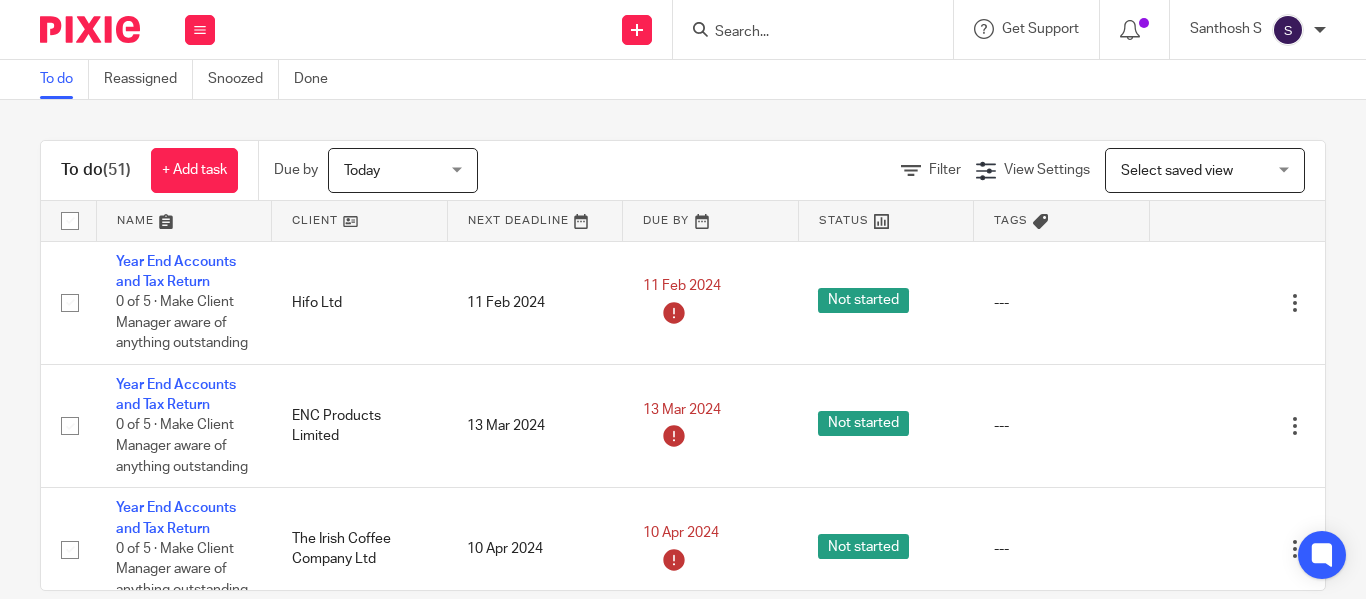 scroll, scrollTop: 0, scrollLeft: 0, axis: both 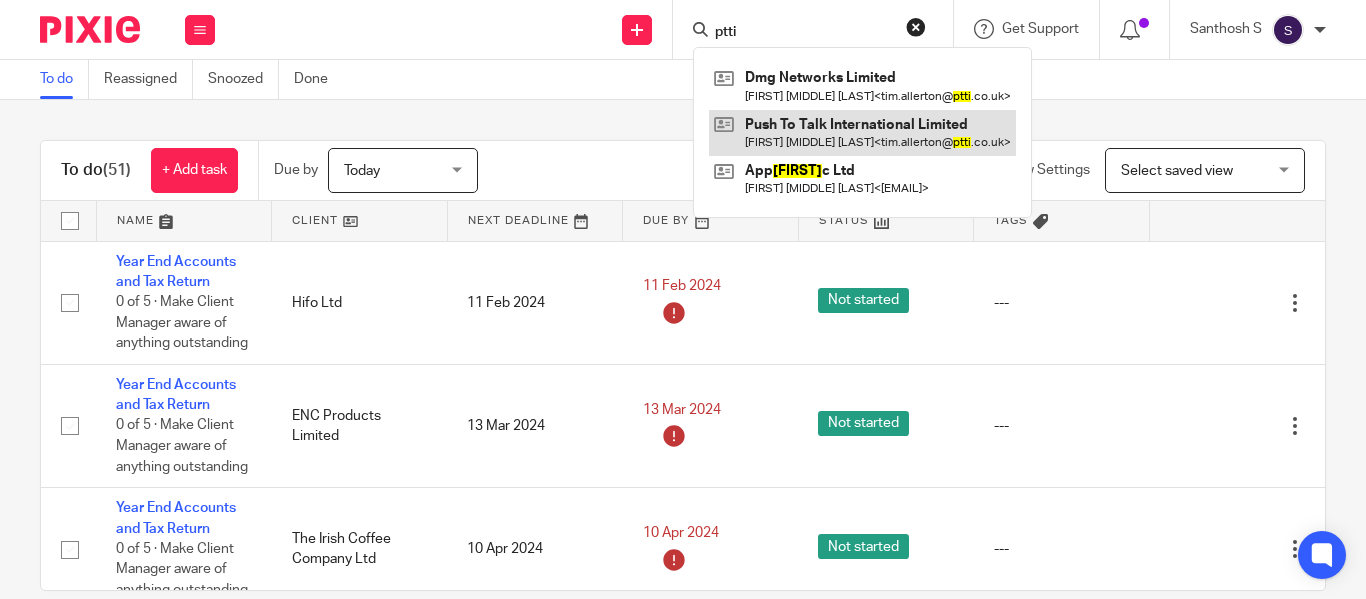 type on "ptti" 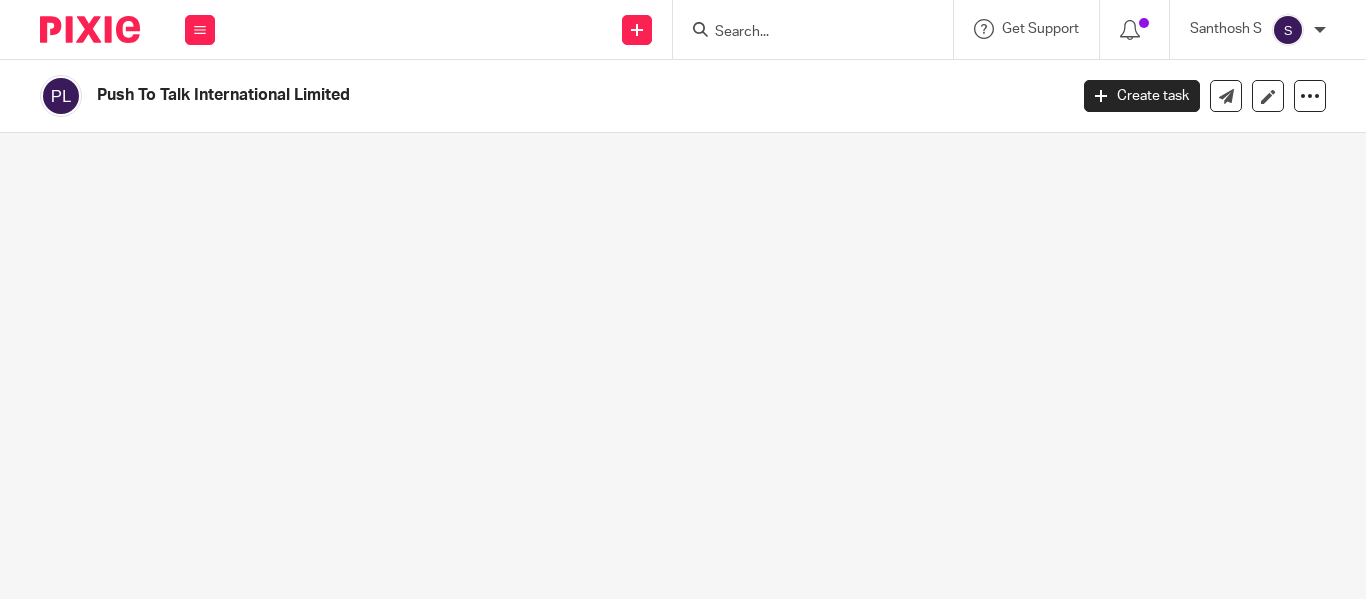 scroll, scrollTop: 0, scrollLeft: 0, axis: both 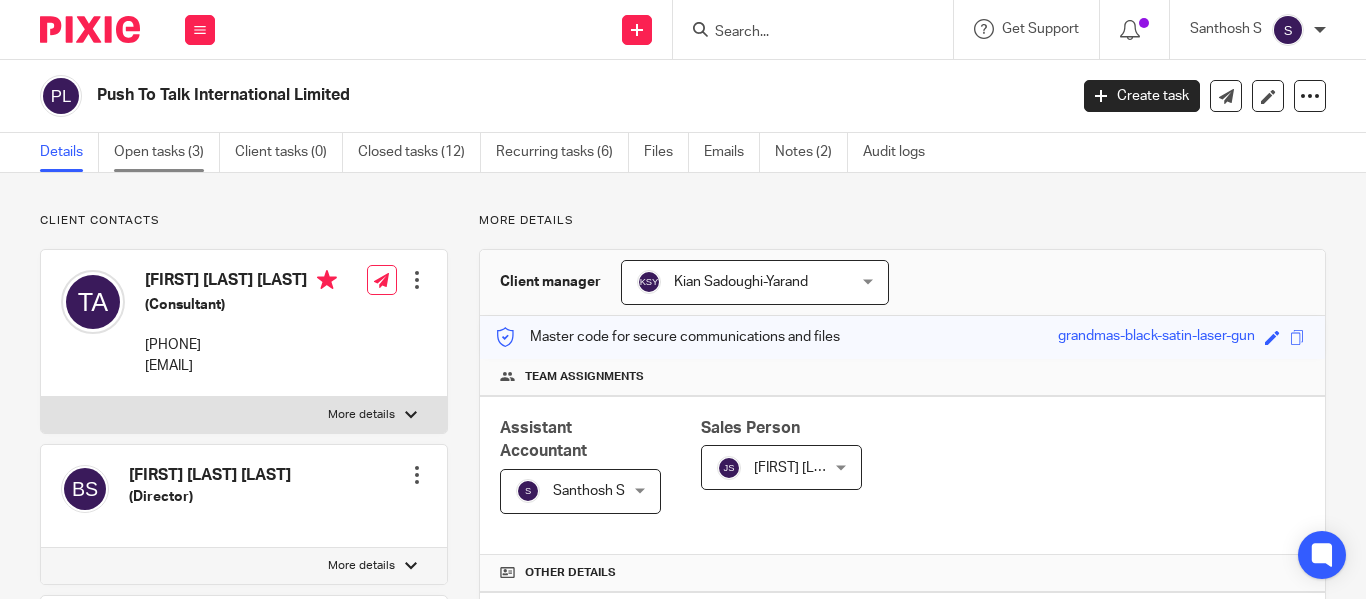 click on "Open tasks (3)" at bounding box center [167, 152] 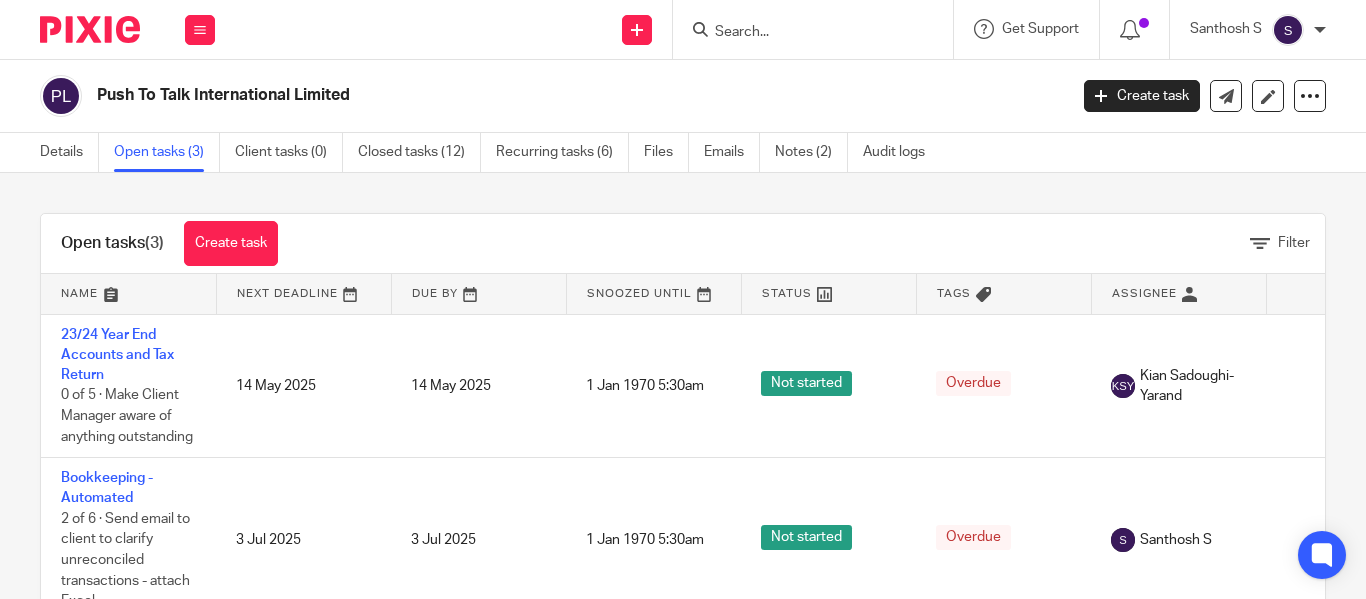scroll, scrollTop: 0, scrollLeft: 0, axis: both 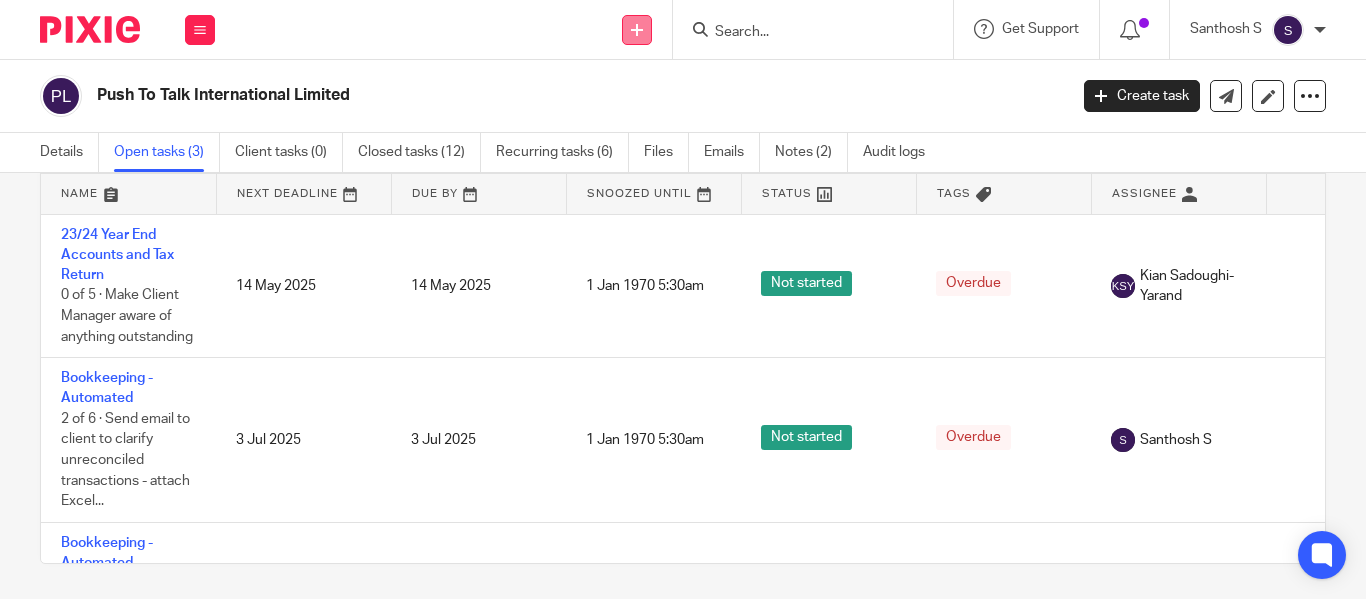 click at bounding box center (637, 30) 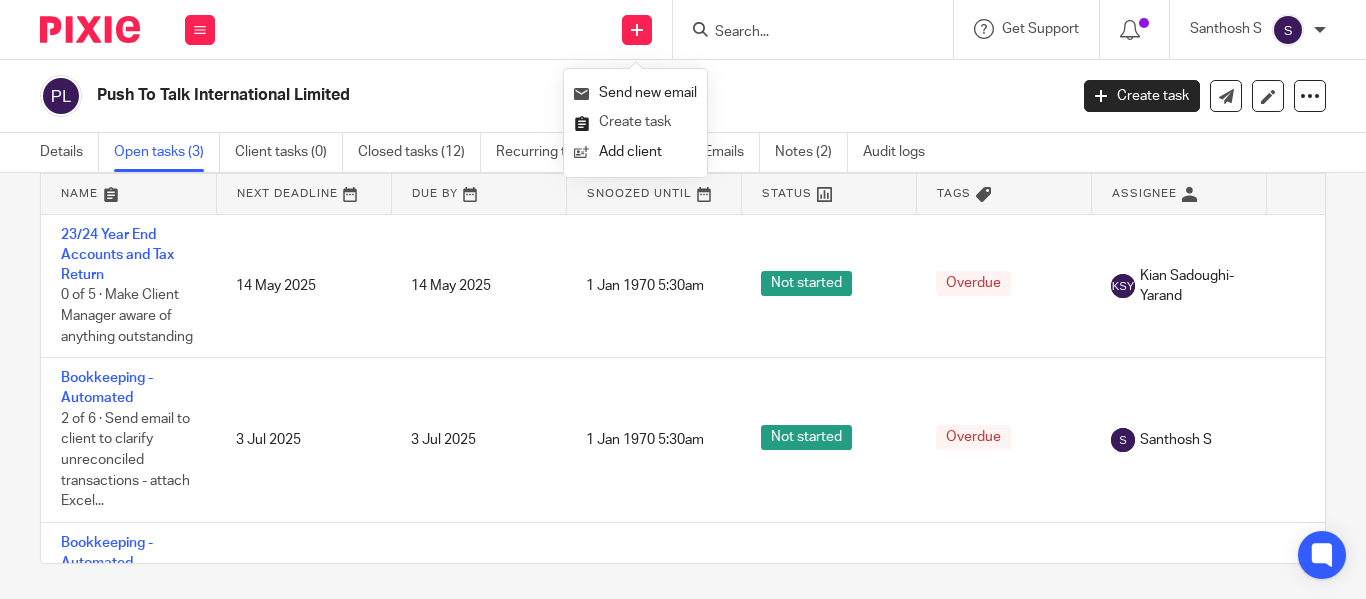 click on "Create task" at bounding box center [635, 122] 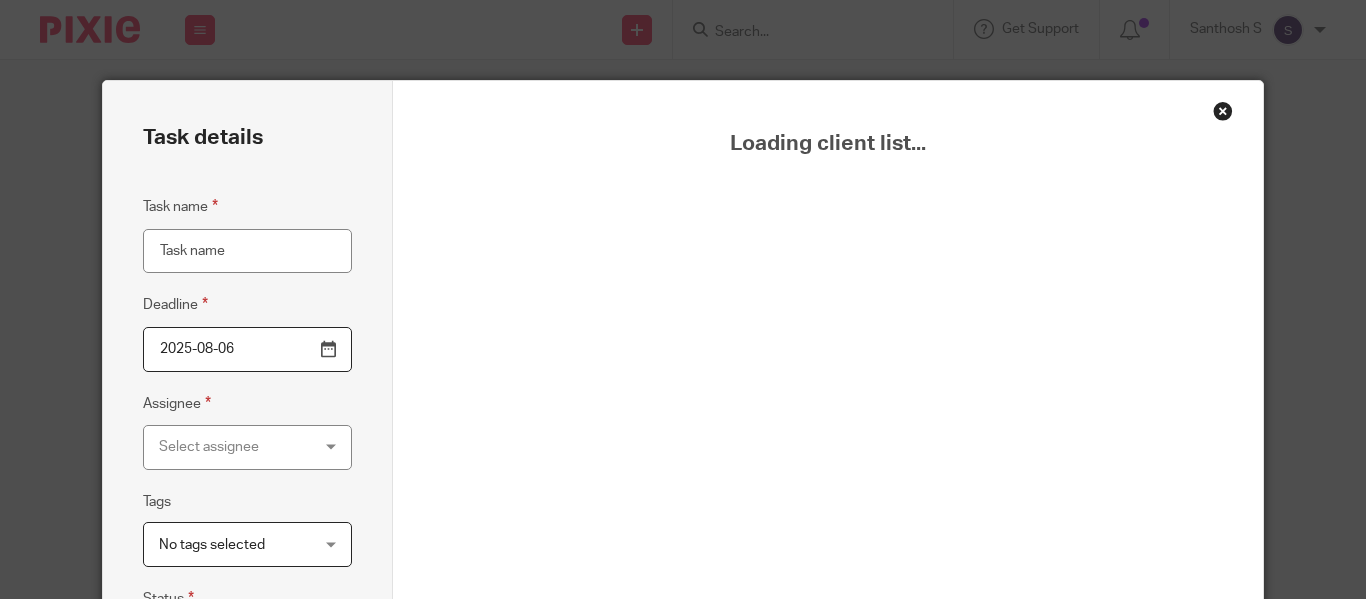 scroll, scrollTop: 0, scrollLeft: 0, axis: both 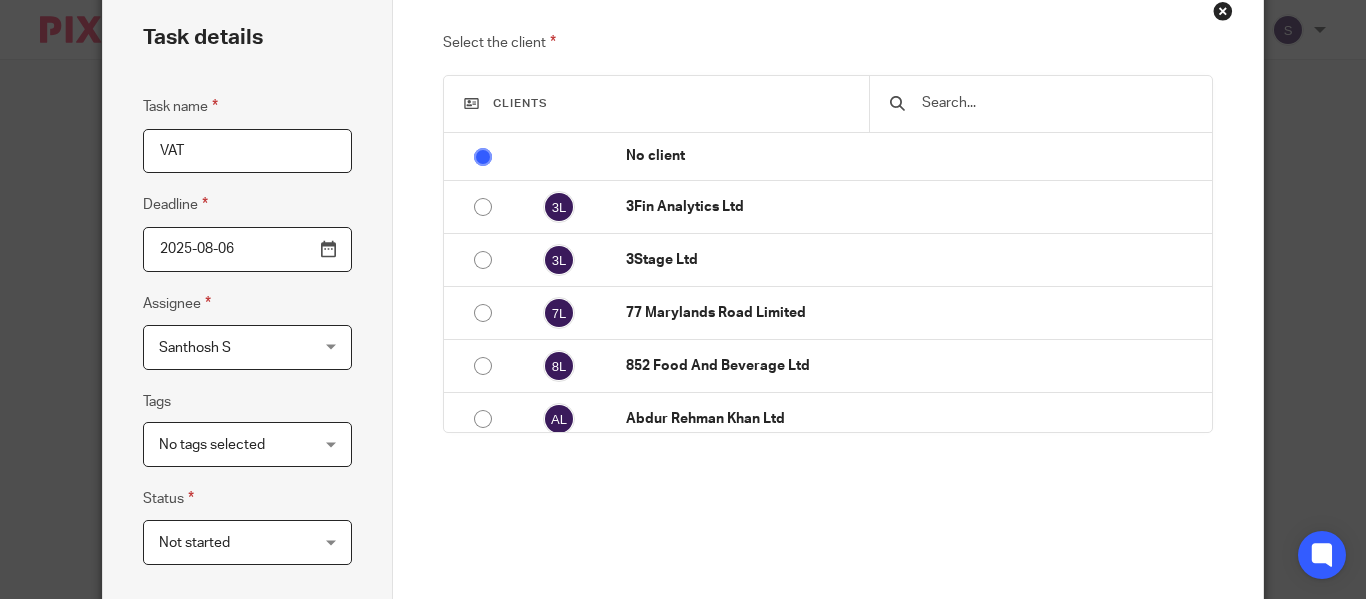 type on "VAT" 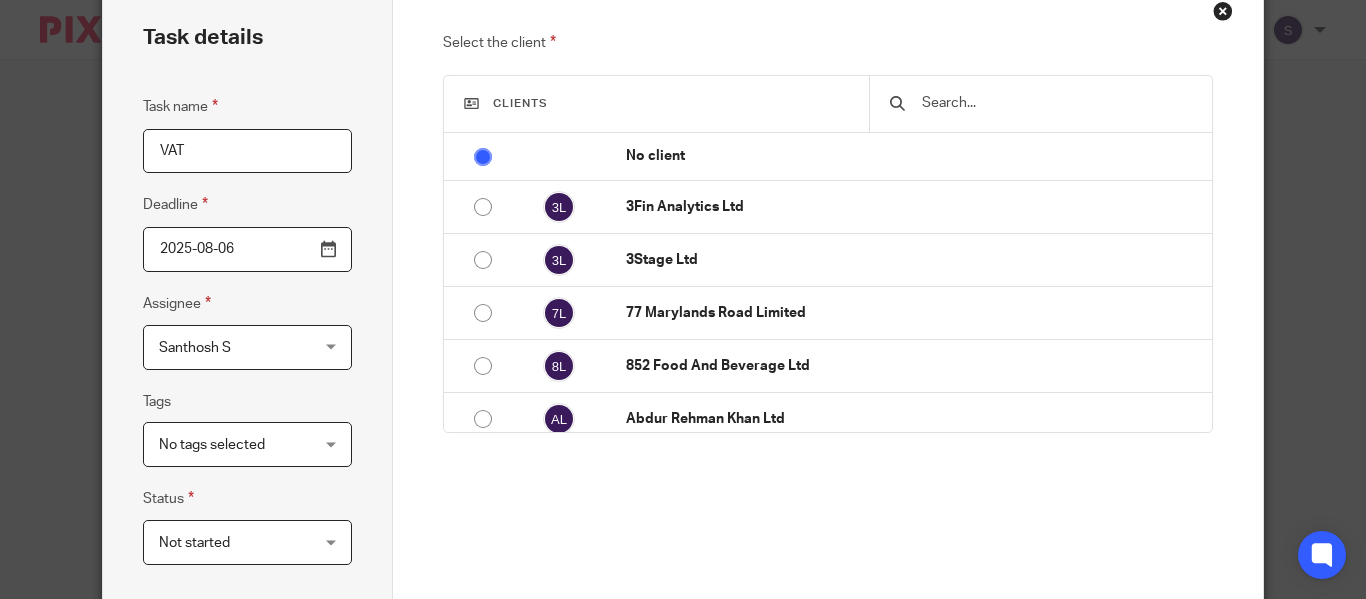 click at bounding box center [1055, 103] 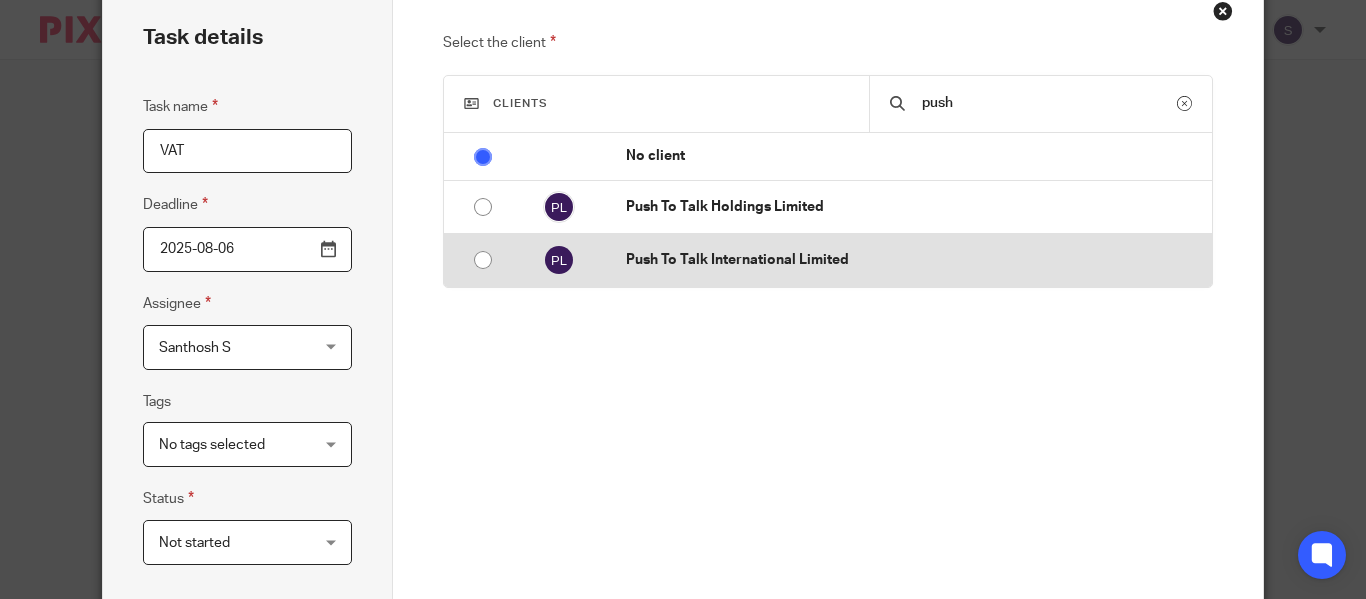 type on "push" 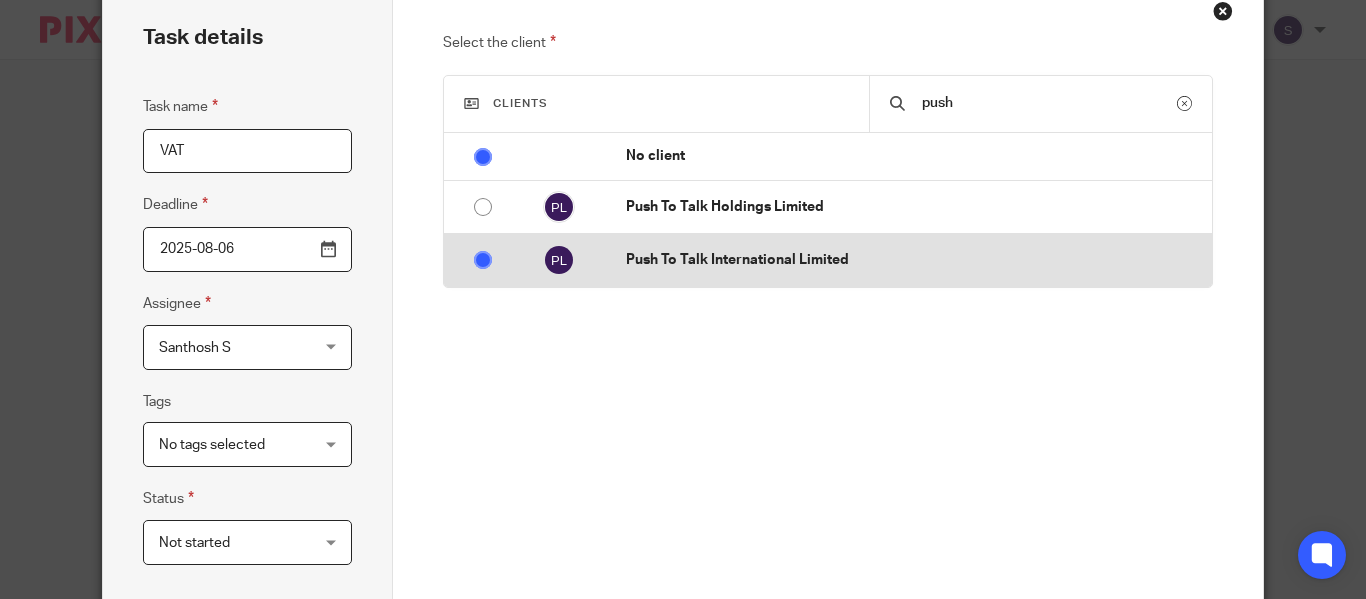 radio on "false" 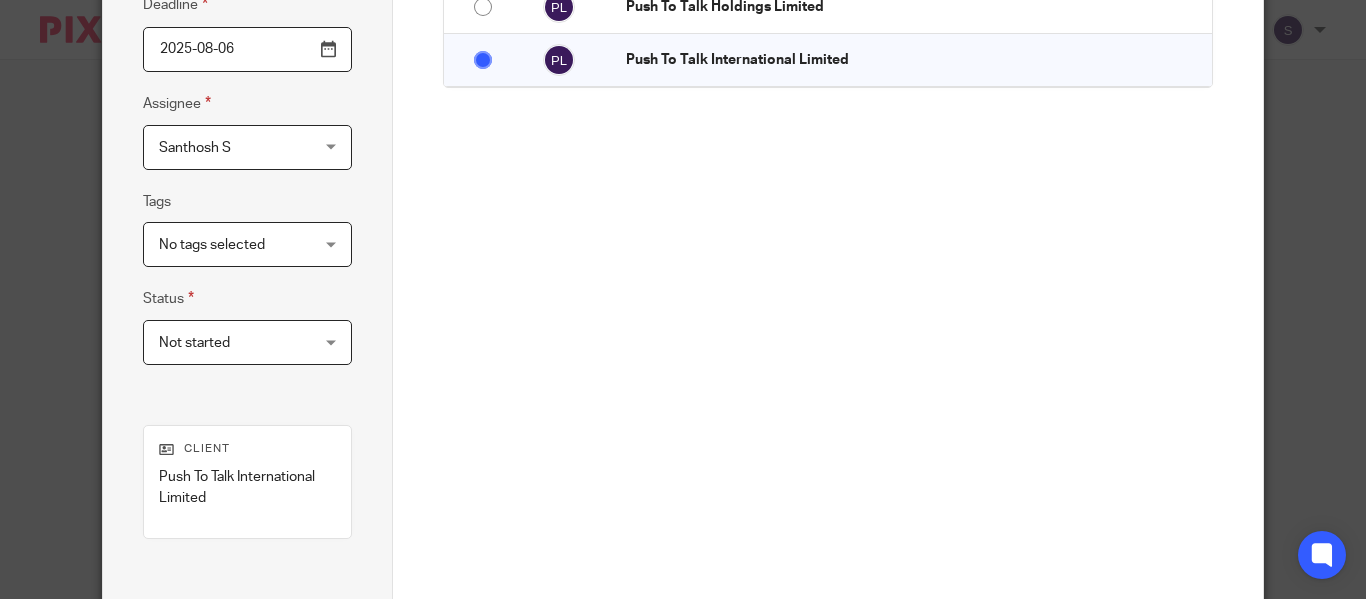 scroll, scrollTop: 536, scrollLeft: 0, axis: vertical 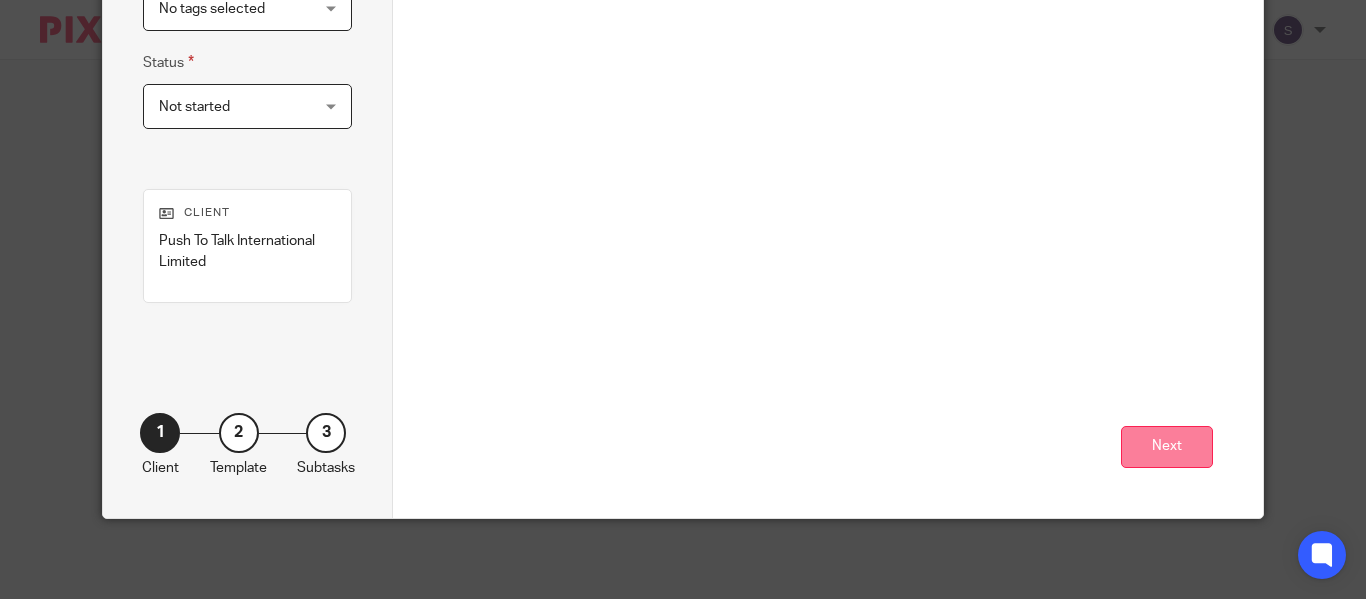 click on "Next" at bounding box center (1167, 447) 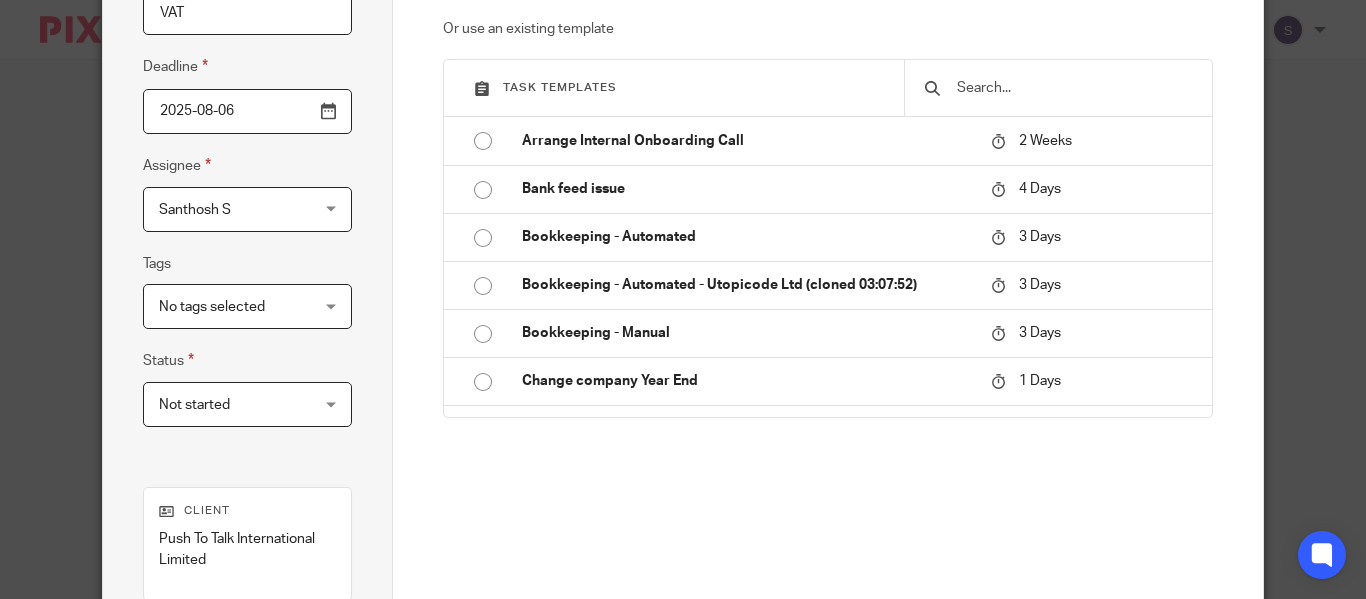 scroll, scrollTop: 236, scrollLeft: 0, axis: vertical 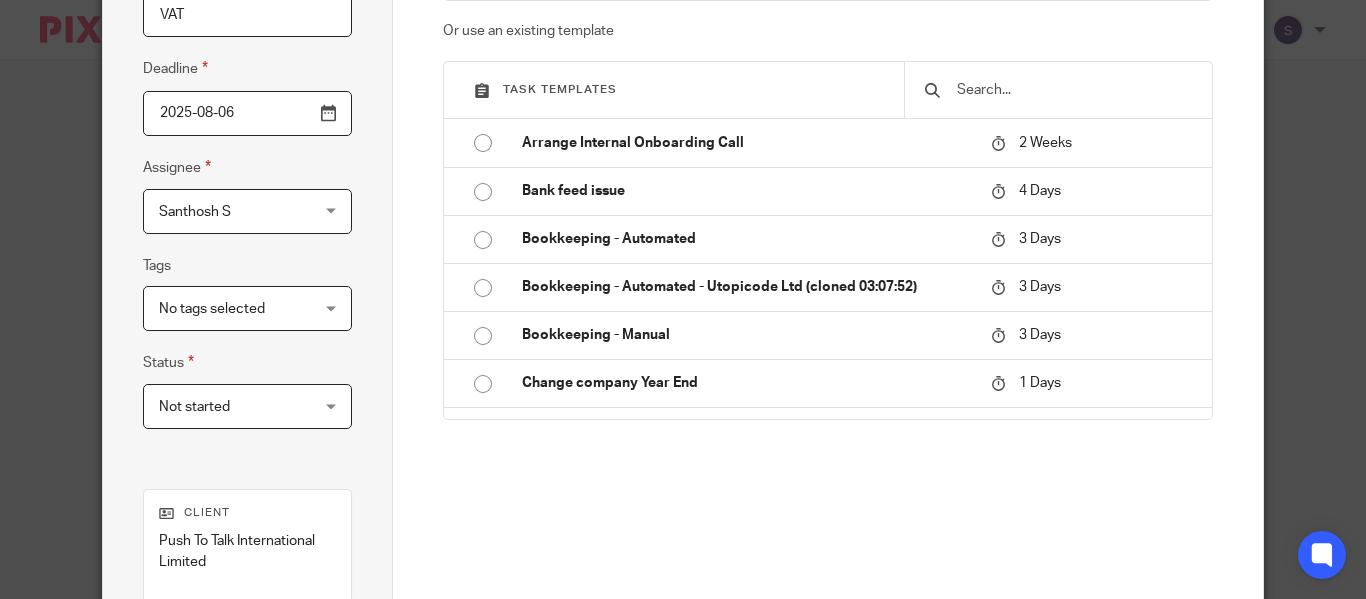 click at bounding box center [1073, 90] 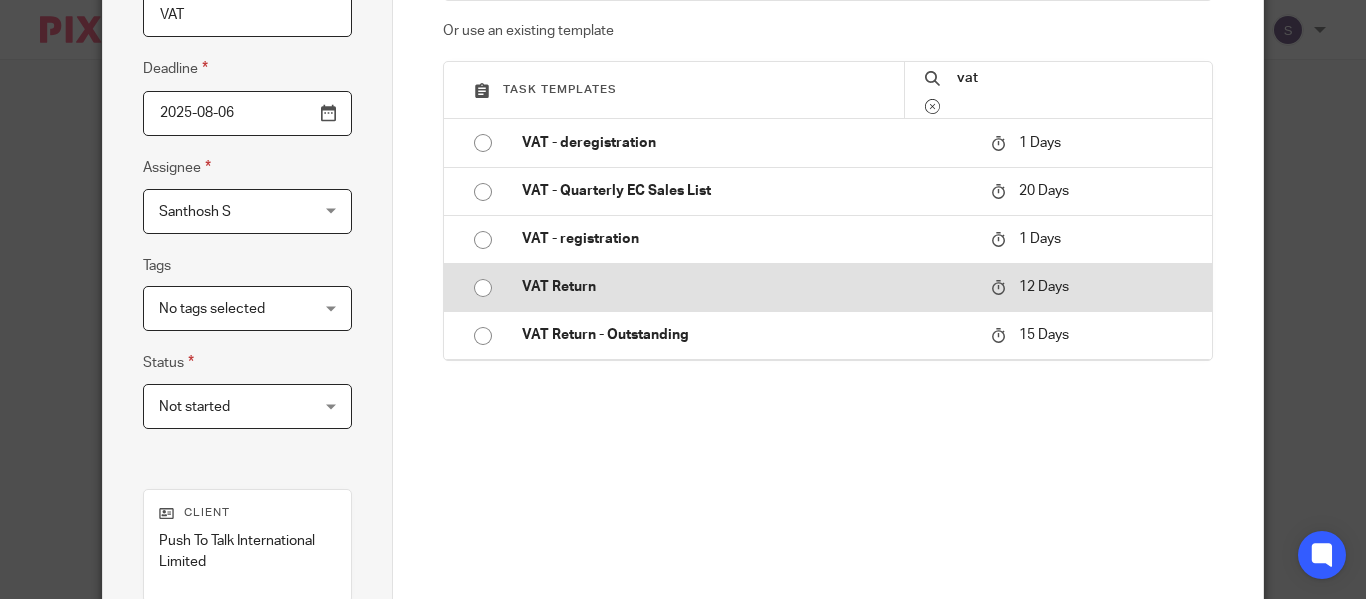 type on "vat" 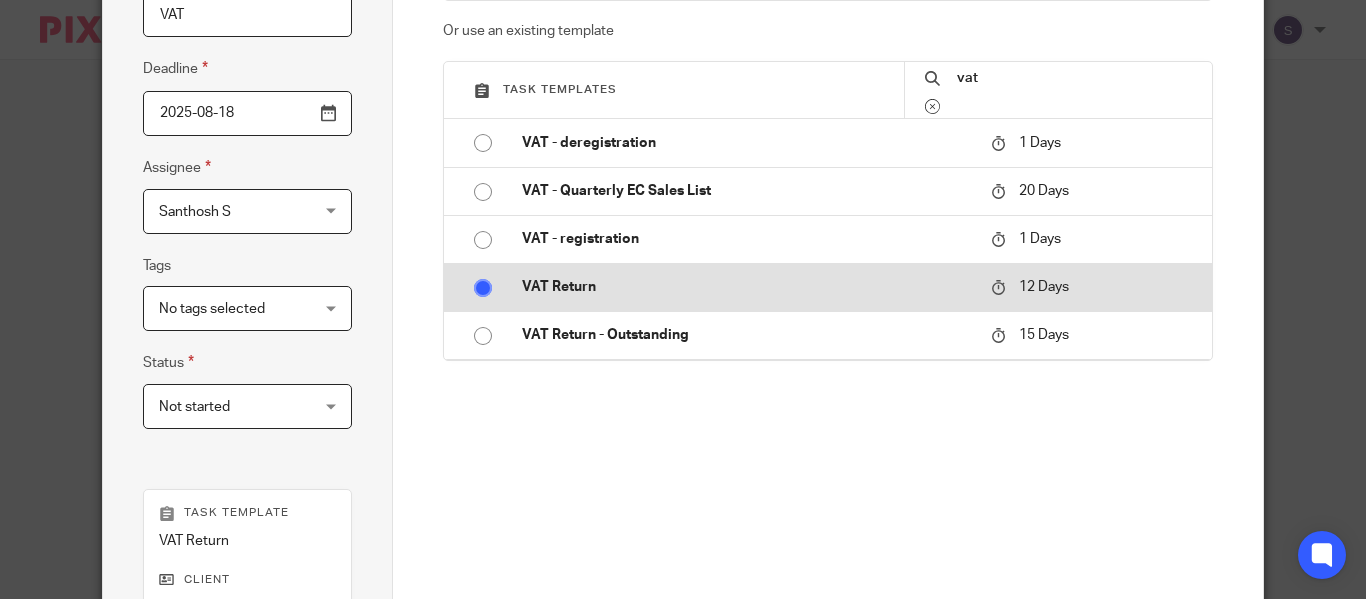 checkbox on "false" 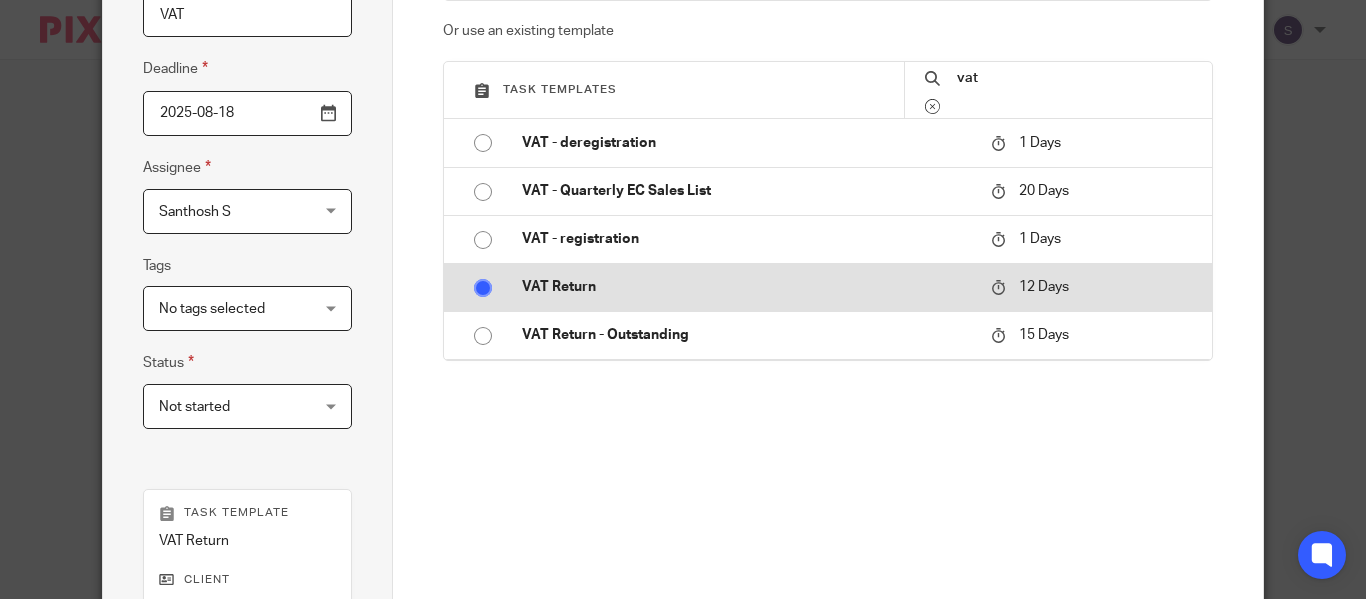 radio on "false" 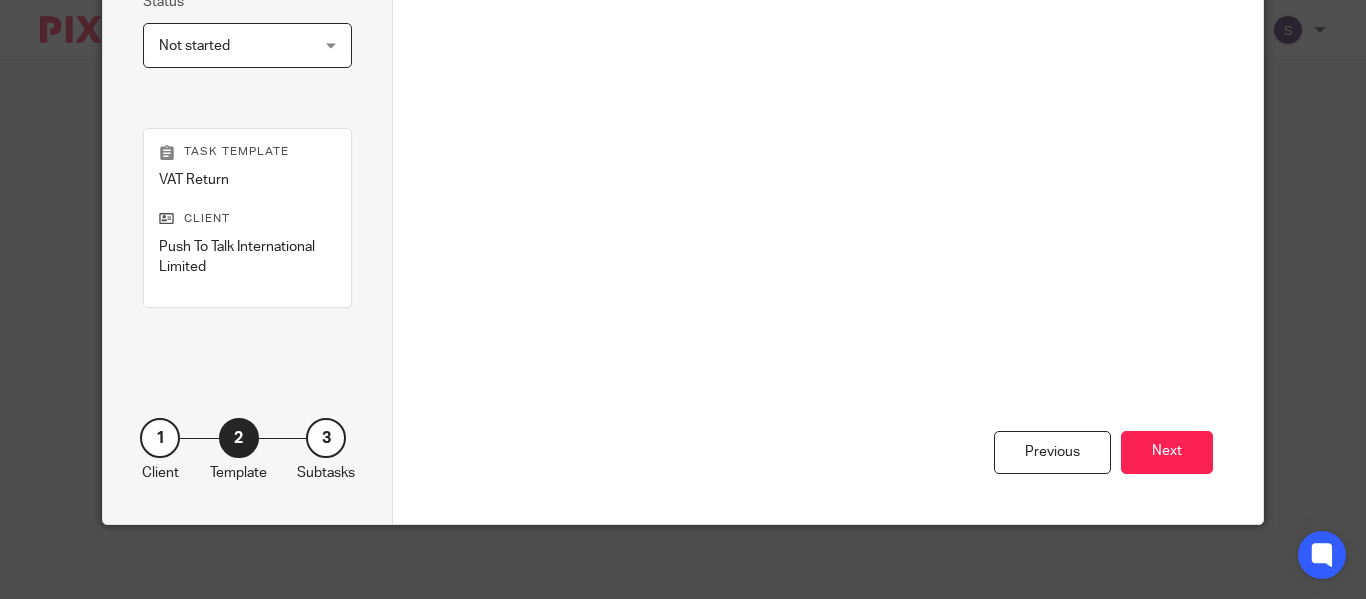 scroll, scrollTop: 603, scrollLeft: 0, axis: vertical 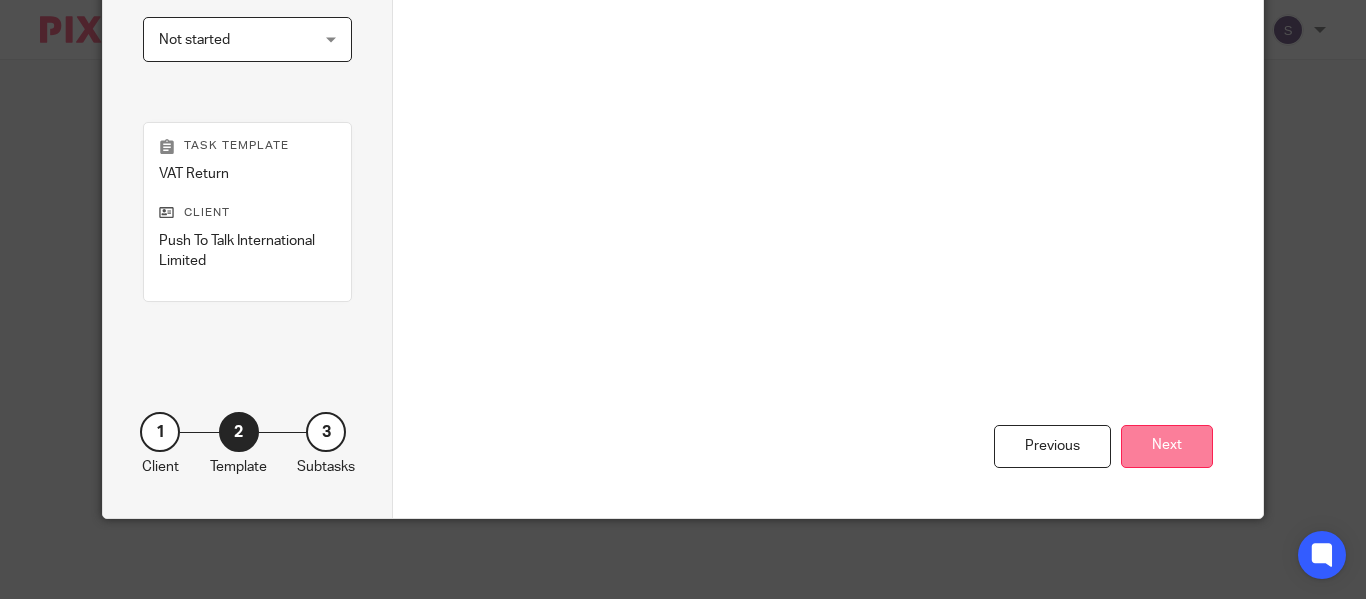 click on "Next" at bounding box center (1167, 446) 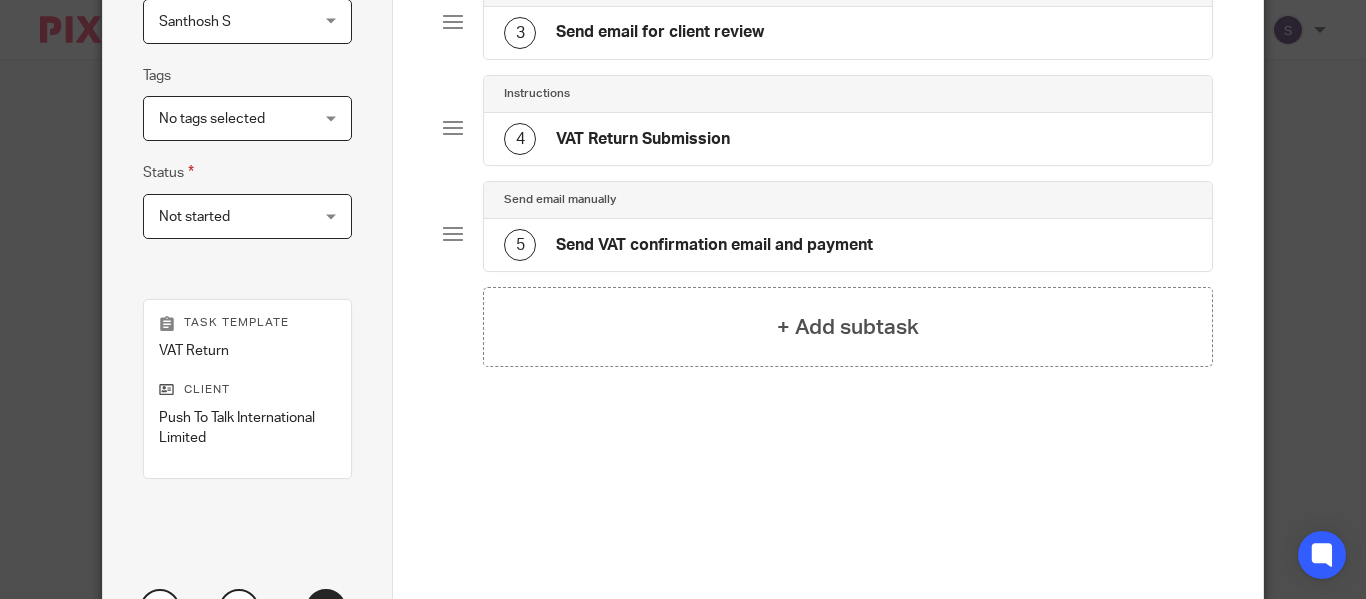 scroll, scrollTop: 503, scrollLeft: 0, axis: vertical 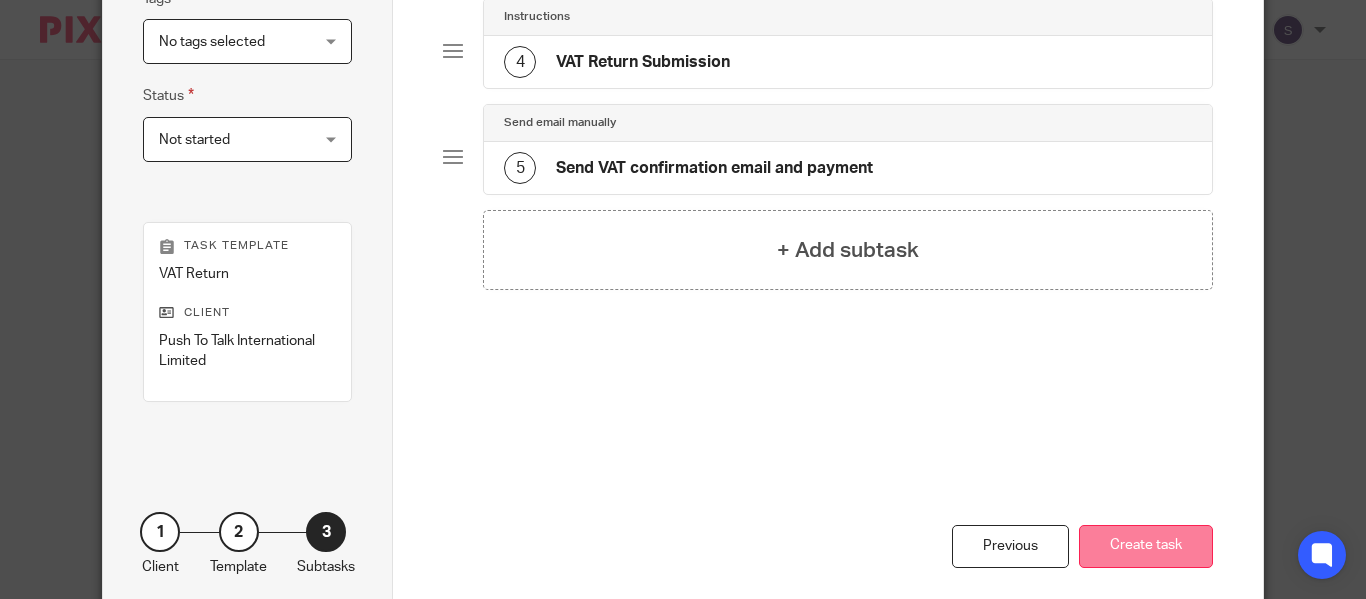 click on "Create task" at bounding box center [1146, 546] 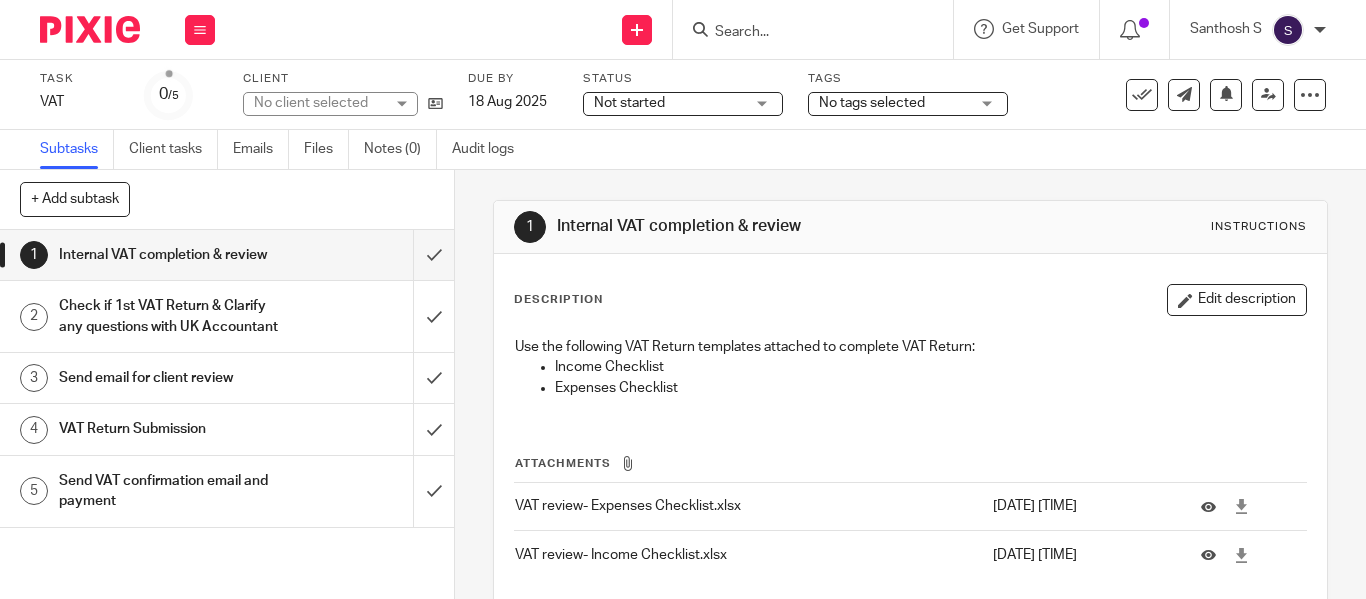 scroll, scrollTop: 0, scrollLeft: 0, axis: both 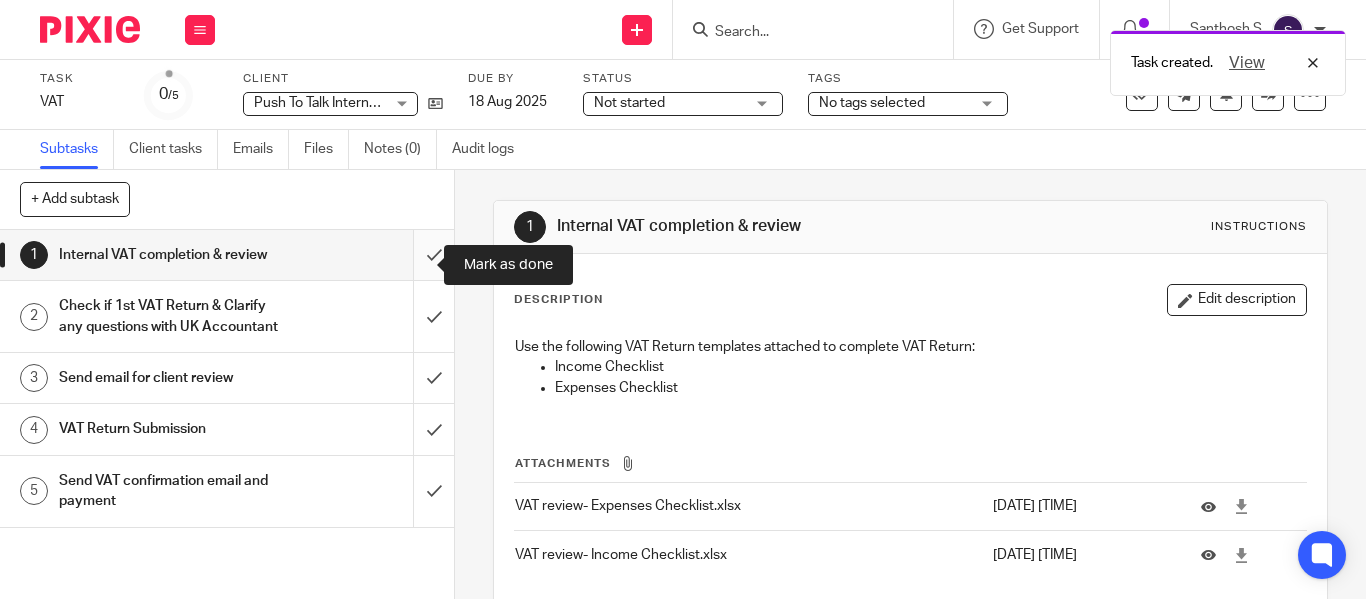 click at bounding box center [227, 255] 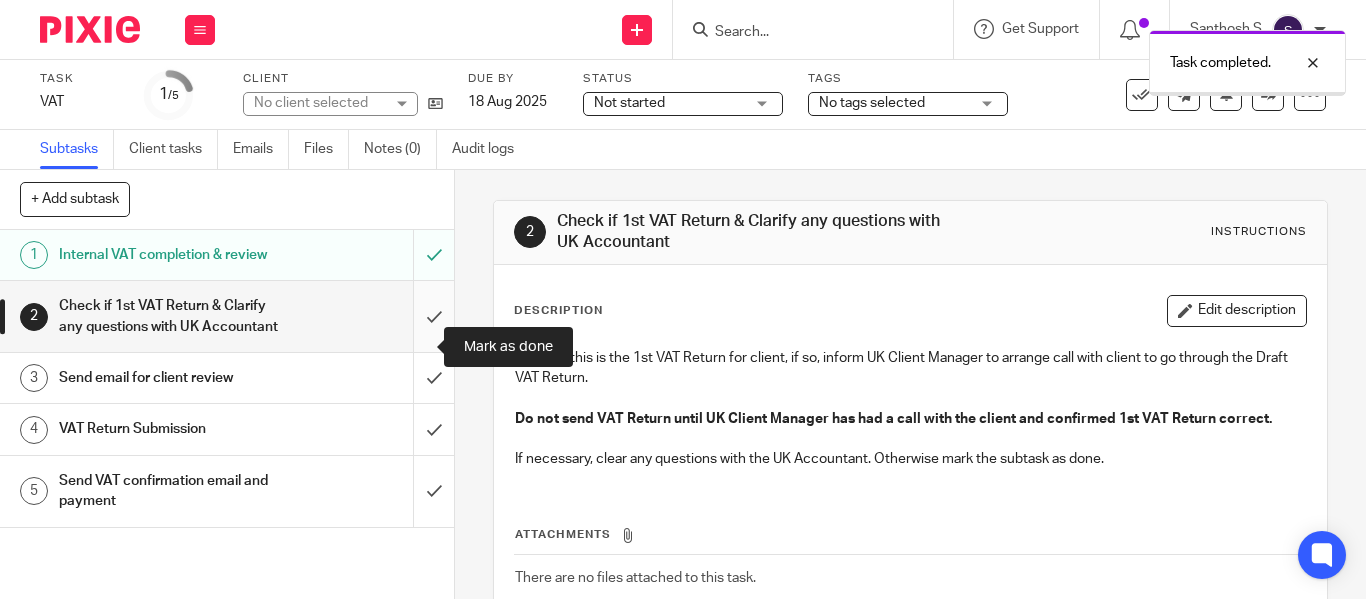 scroll, scrollTop: 0, scrollLeft: 0, axis: both 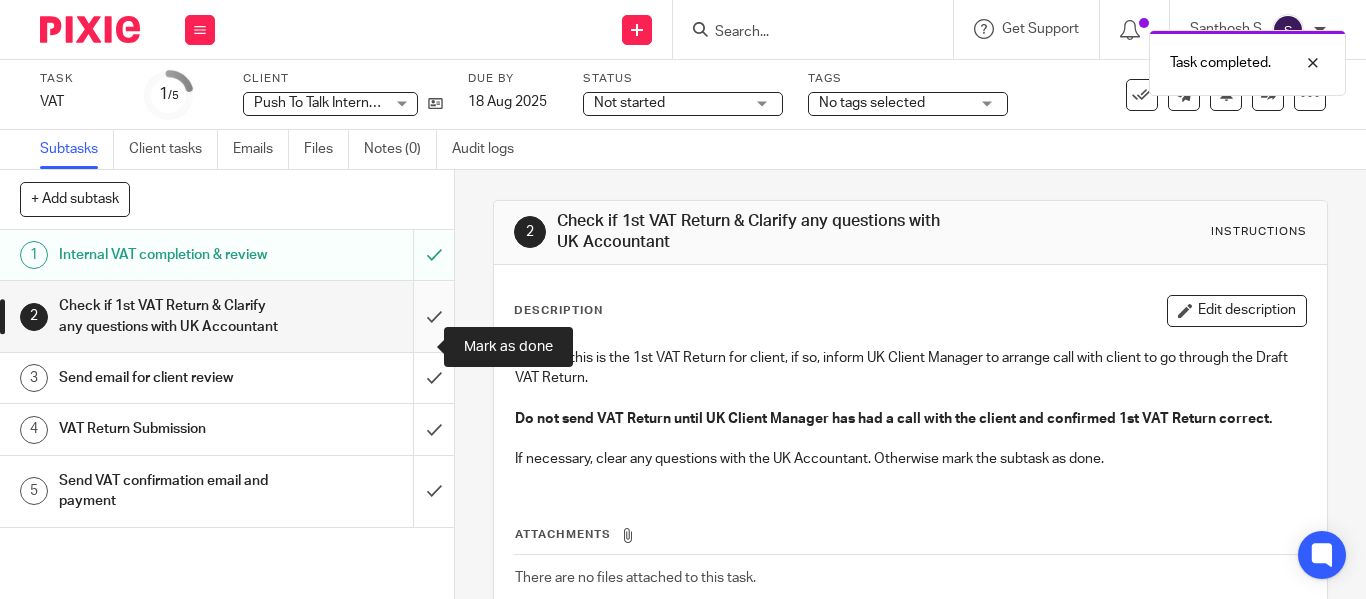click at bounding box center [227, 316] 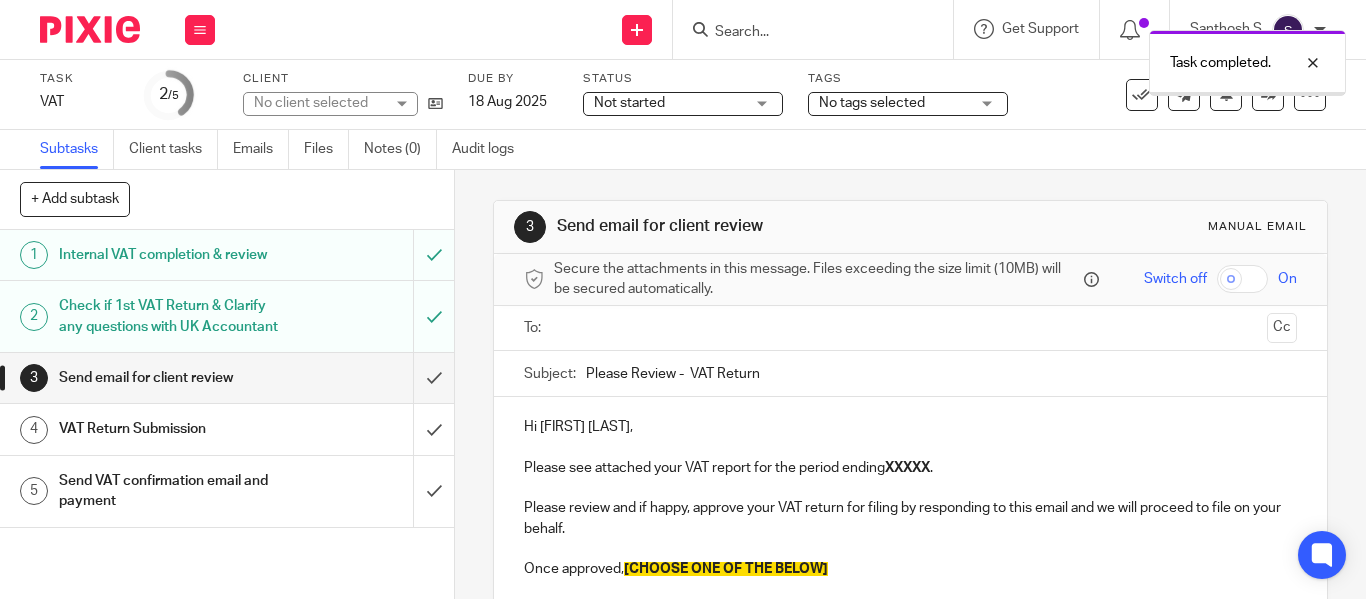 scroll, scrollTop: 0, scrollLeft: 0, axis: both 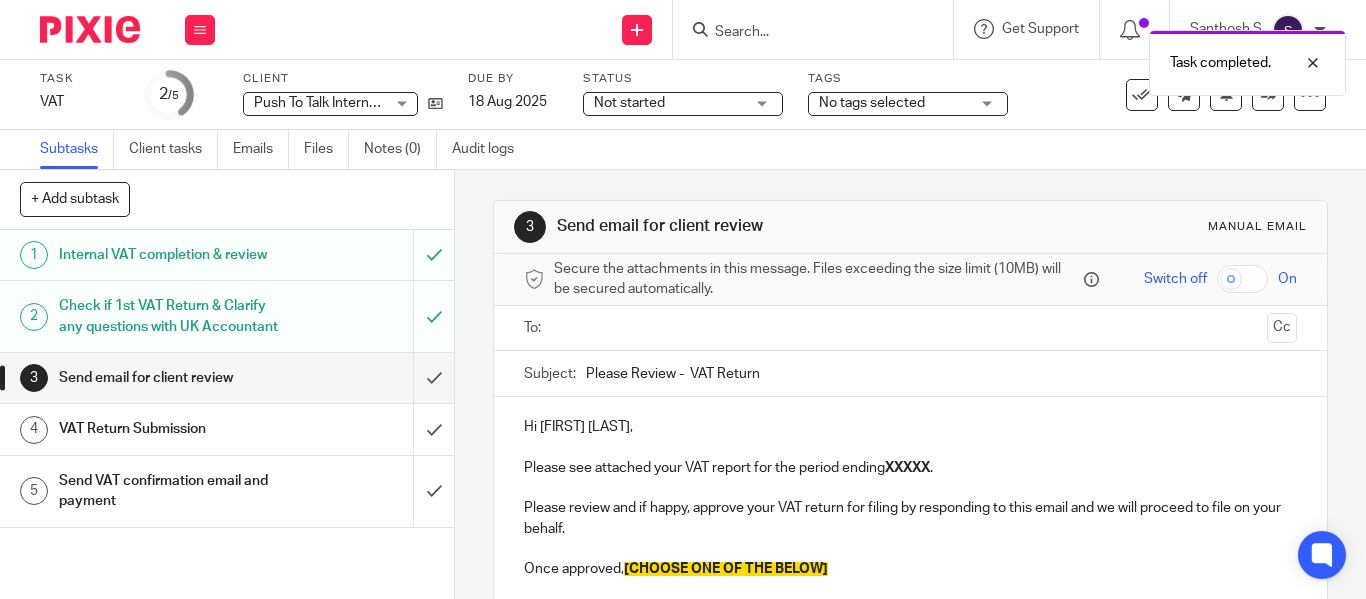 click at bounding box center (909, 328) 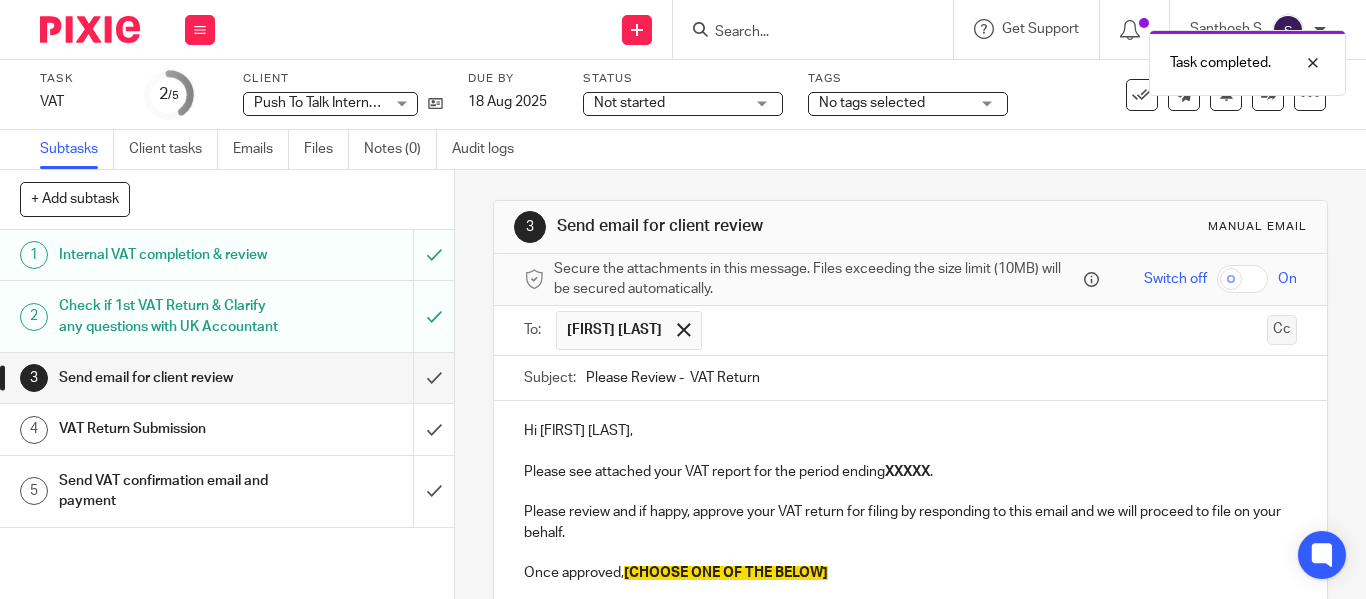 click on "Cc" at bounding box center [1282, 330] 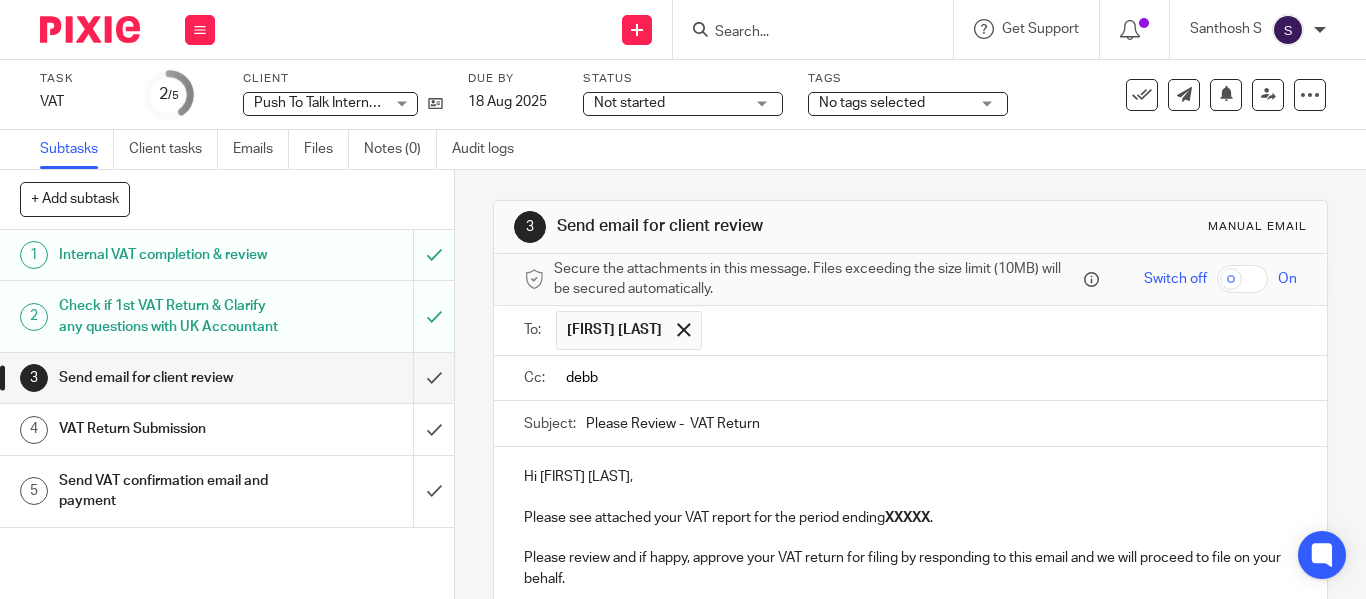 type on "debb" 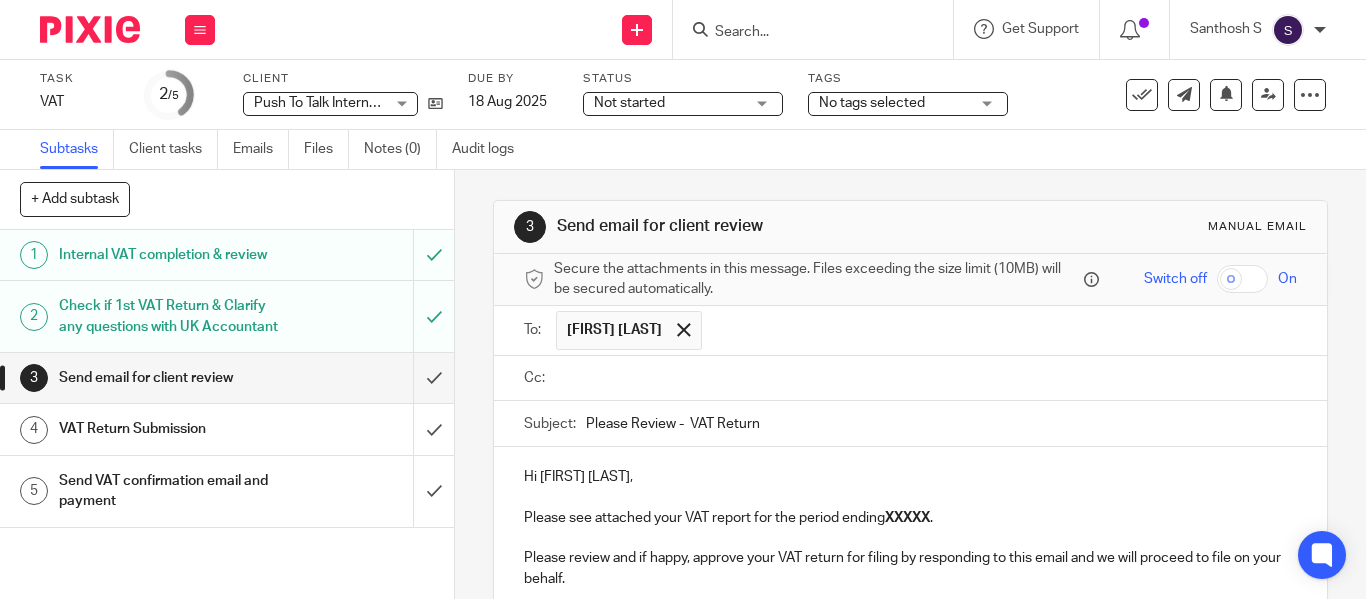 click at bounding box center (926, 378) 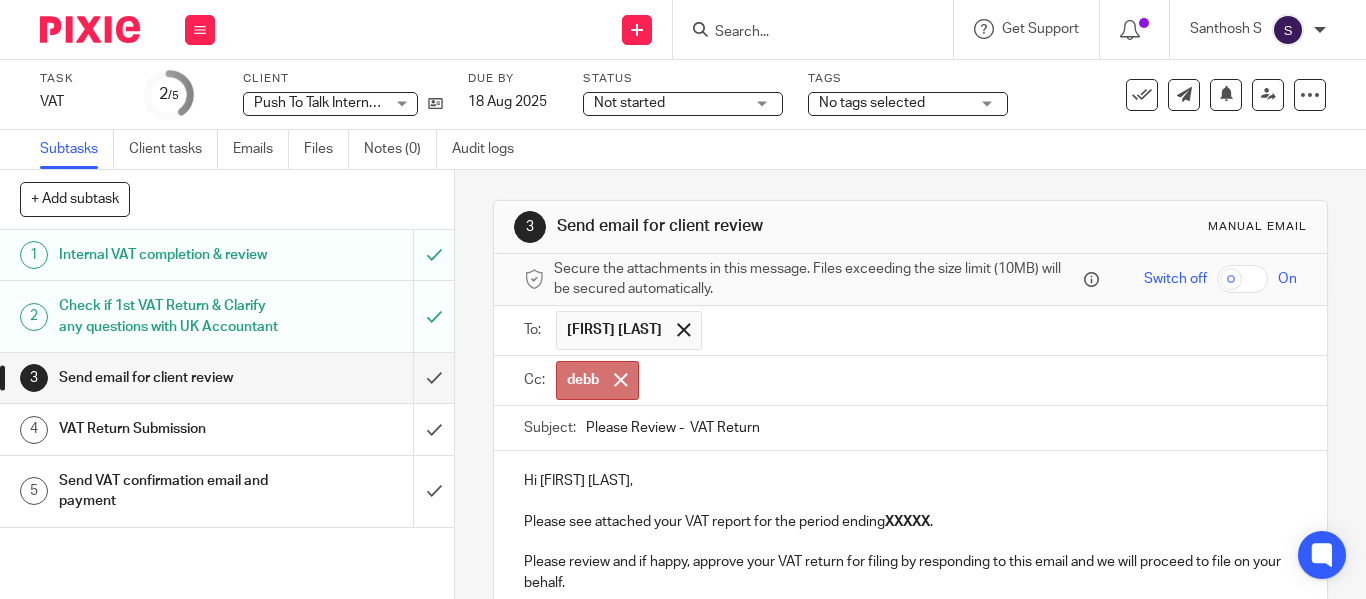 click at bounding box center [969, 380] 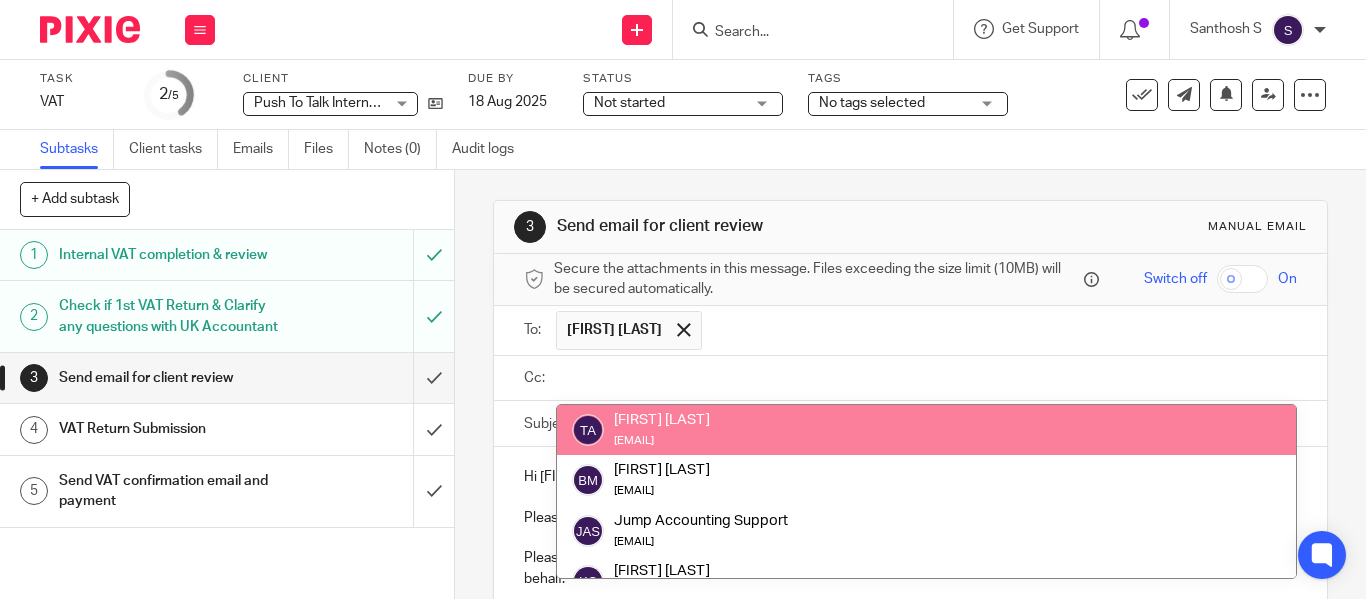 paste on "[EMAIL]" 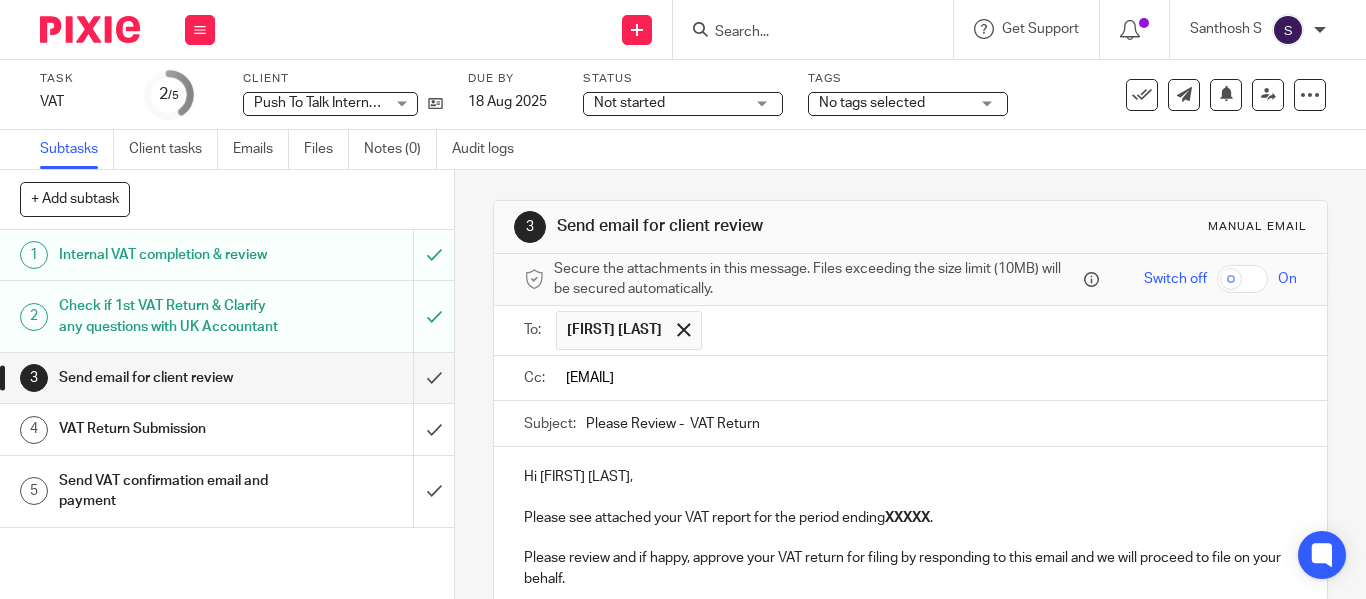 click on "[EMAIL]" at bounding box center (924, 378) 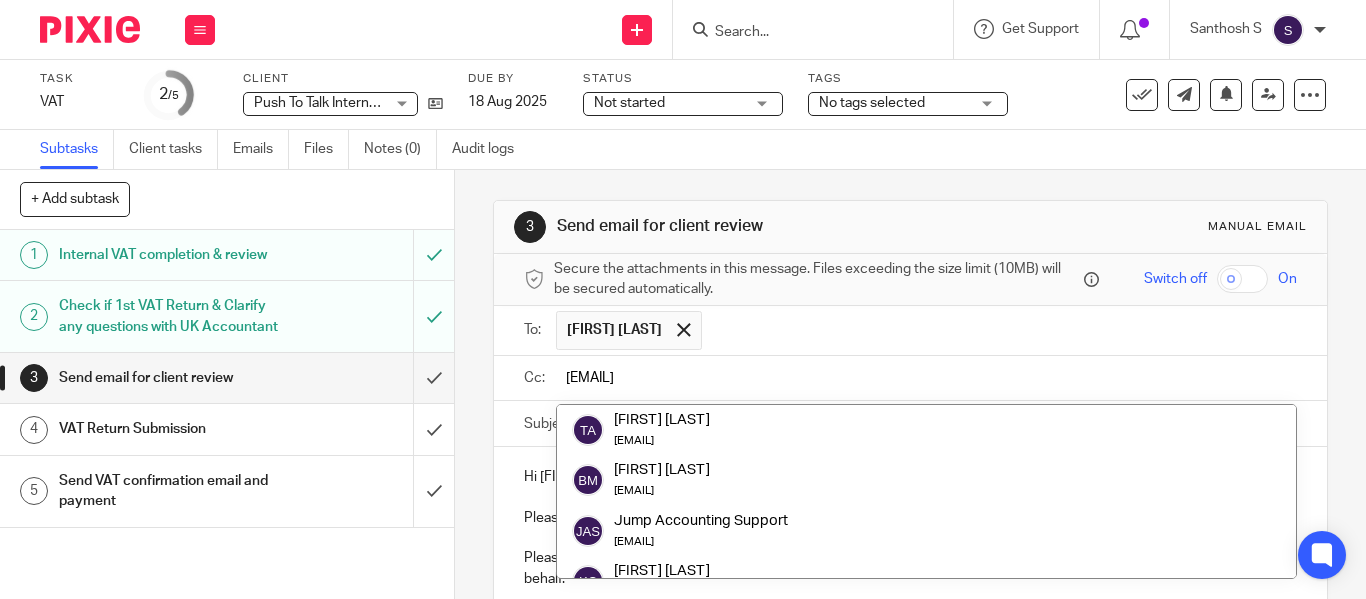 click on "[EMAIL]" at bounding box center (924, 378) 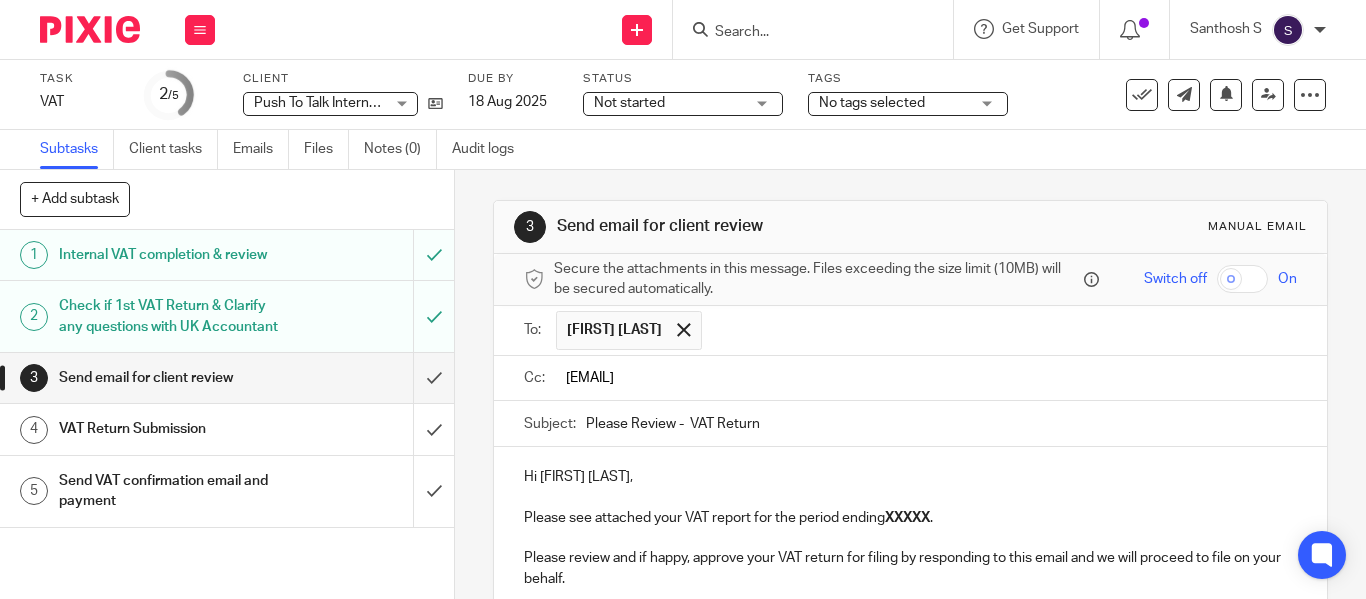 click on "[EMAIL]" at bounding box center [924, 378] 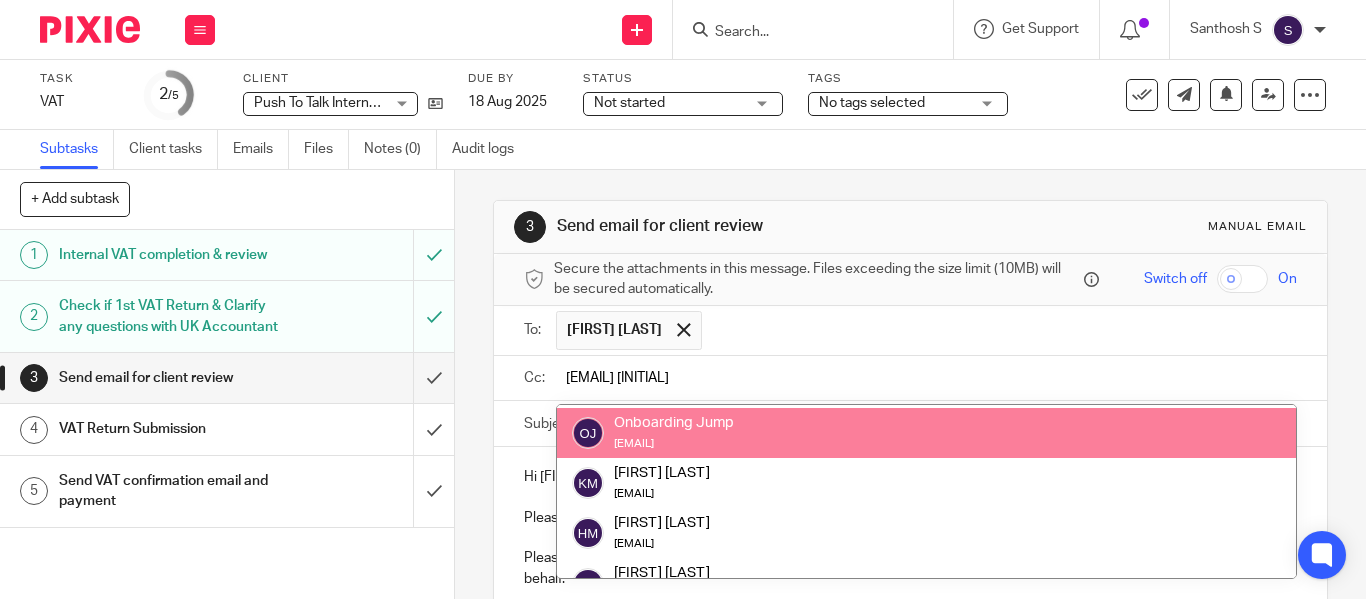 scroll, scrollTop: 0, scrollLeft: 0, axis: both 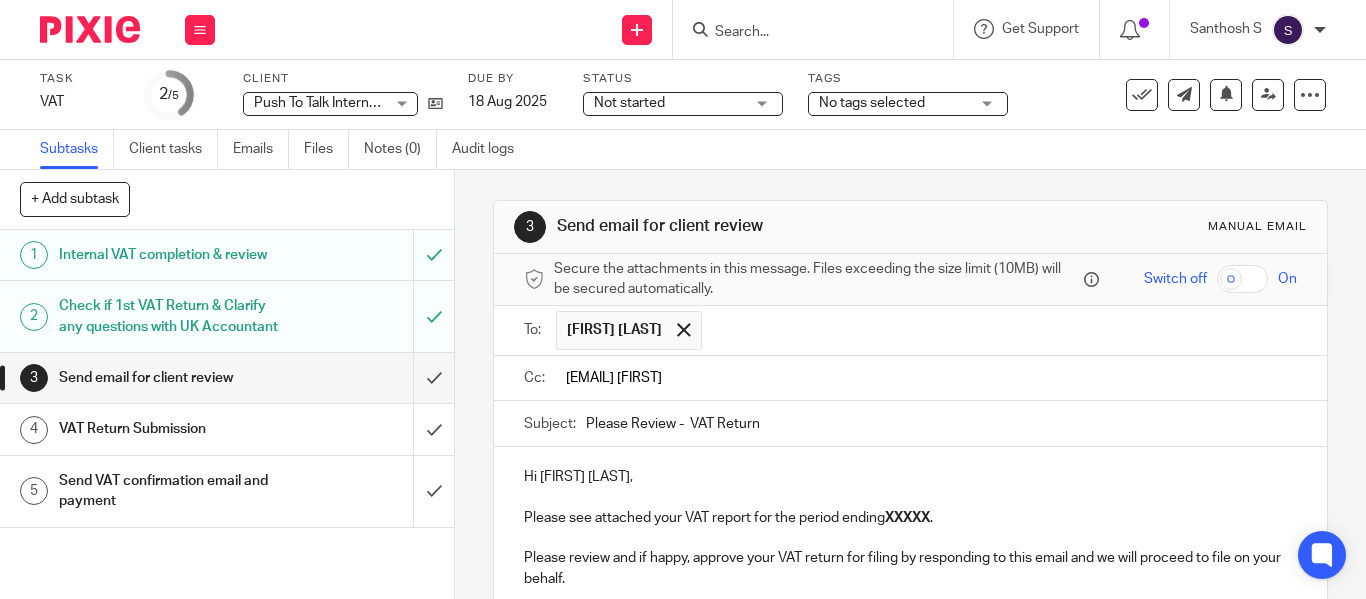 click on "[EMAIL] [FIRST]" at bounding box center (924, 378) 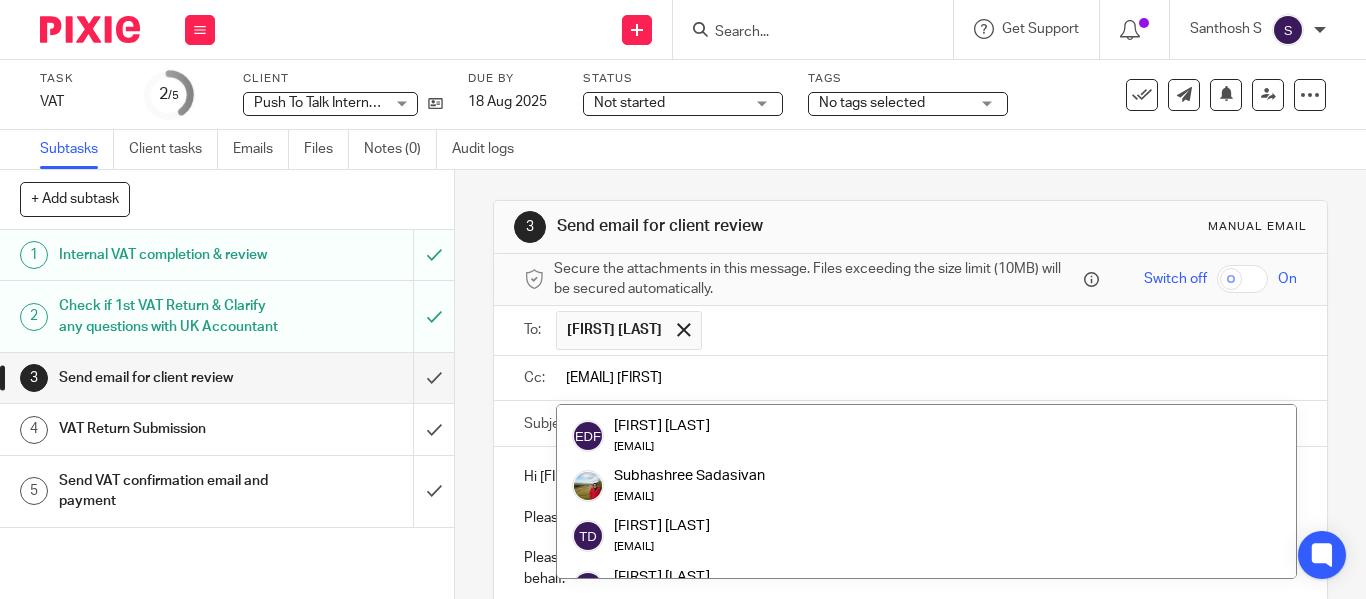 scroll, scrollTop: 700, scrollLeft: 0, axis: vertical 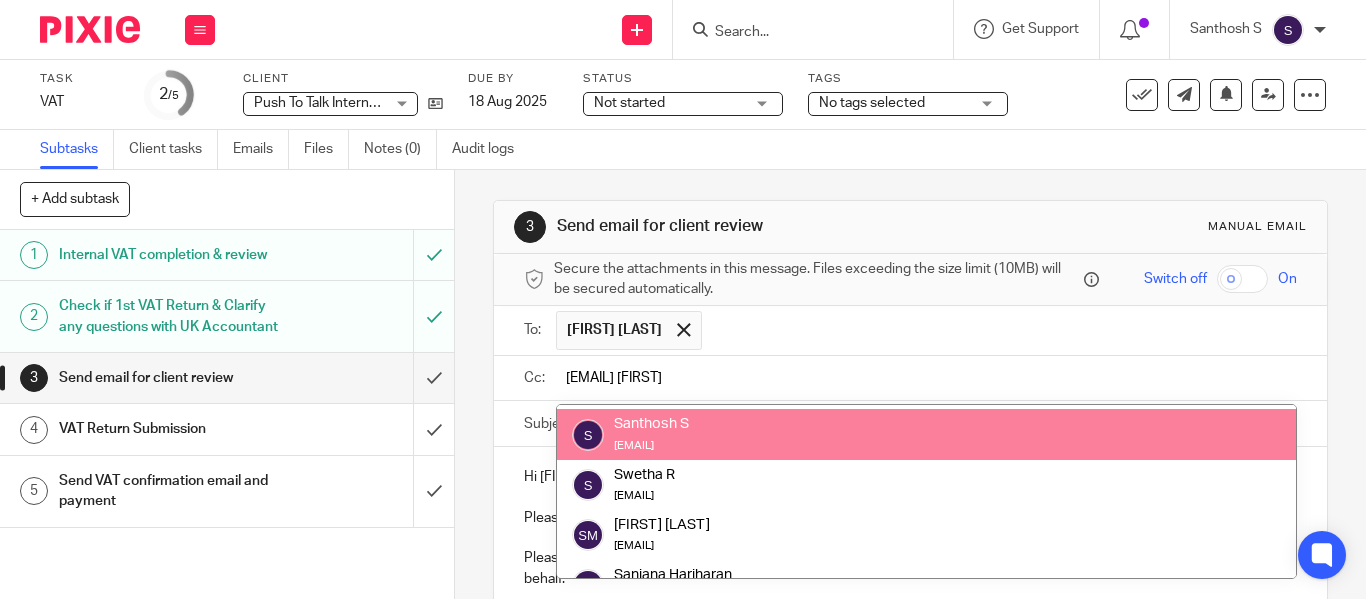 click on "[EMAIL] [FIRST]" at bounding box center (924, 378) 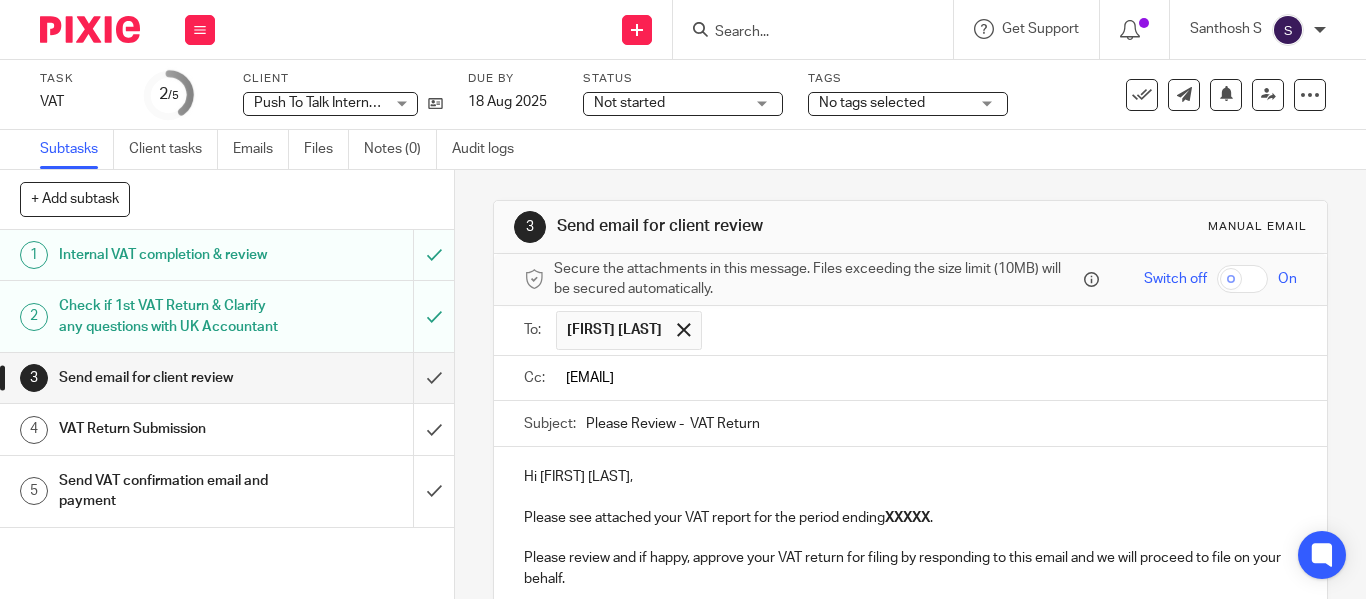 scroll, scrollTop: 0, scrollLeft: 0, axis: both 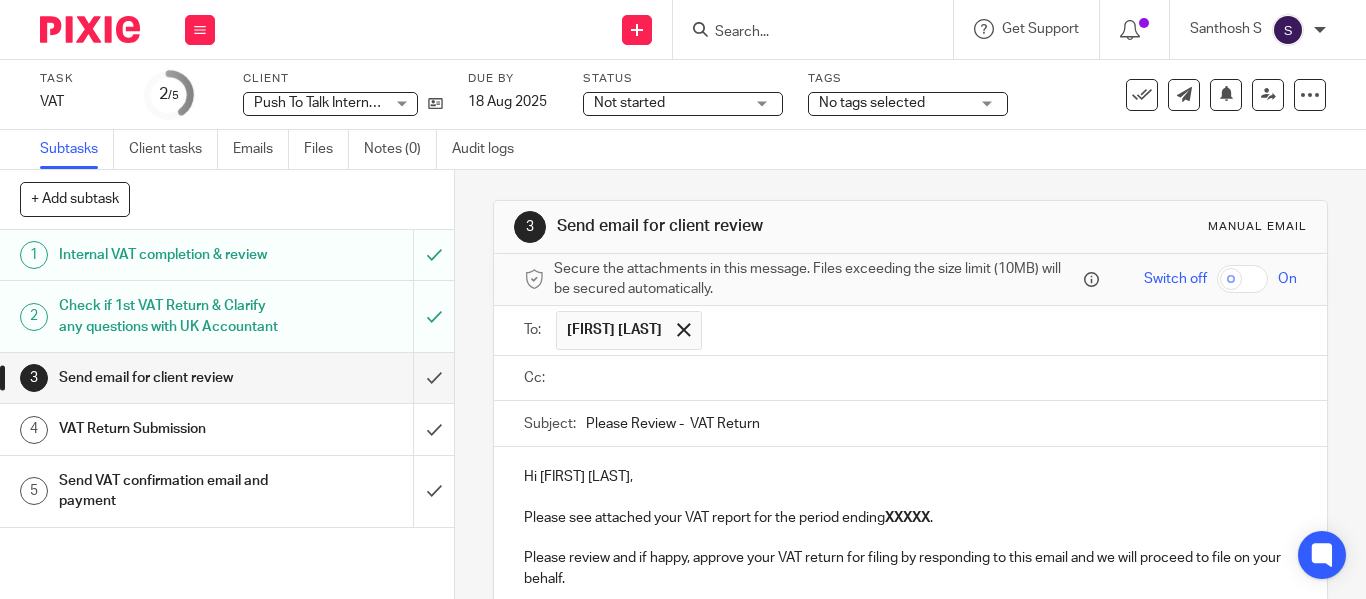 click at bounding box center (1000, 330) 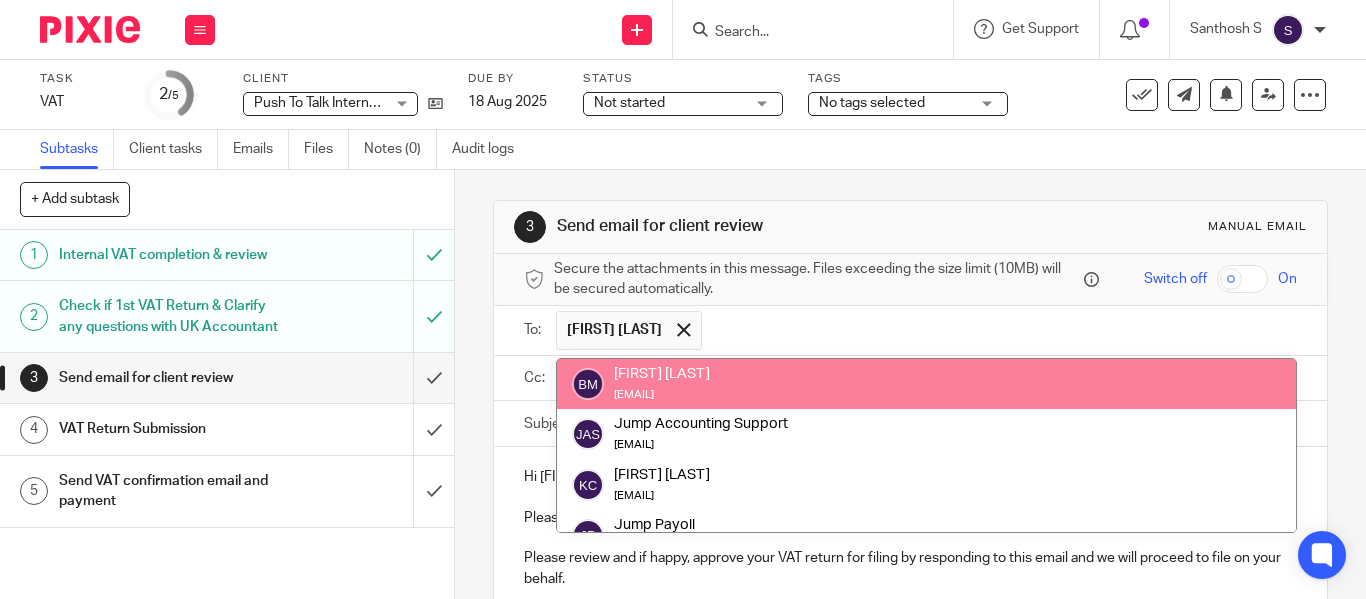 paste on "[EMAIL]" 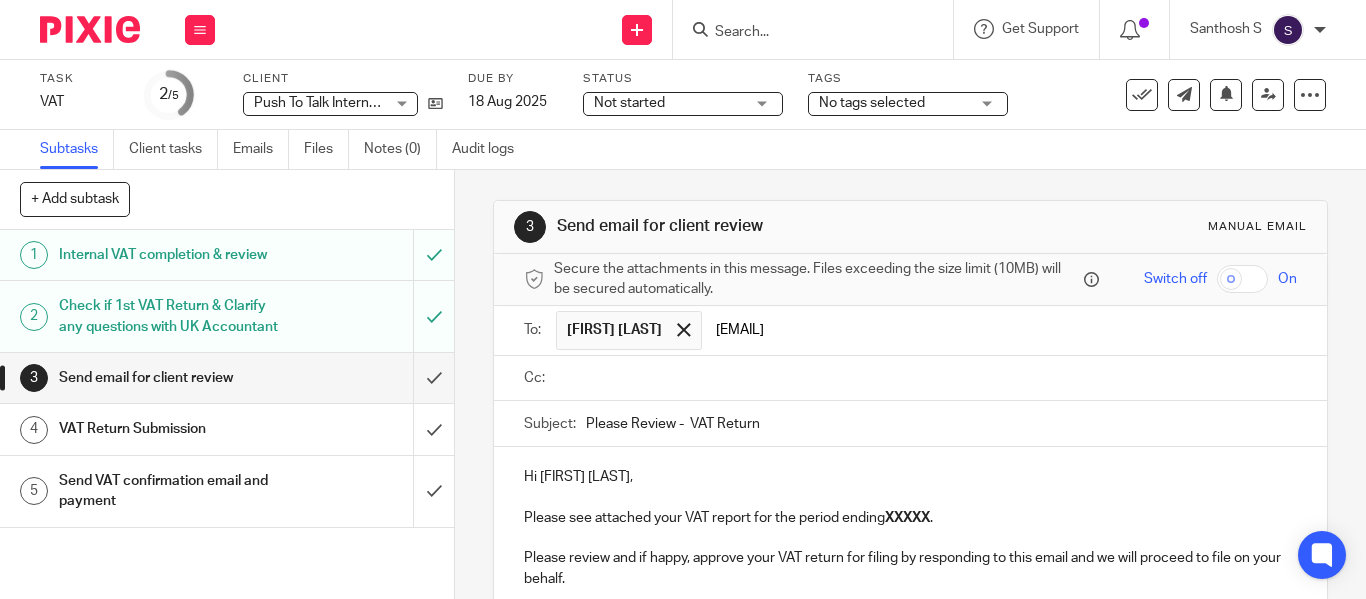 type on "[EMAIL]" 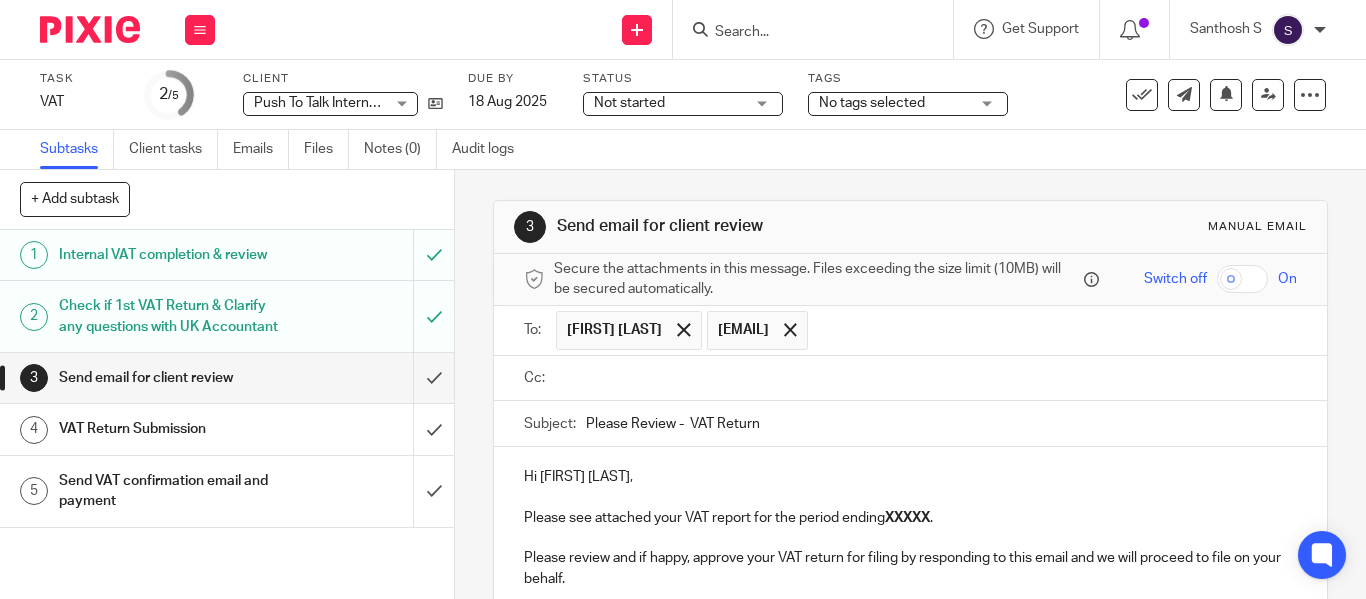 click at bounding box center [924, 378] 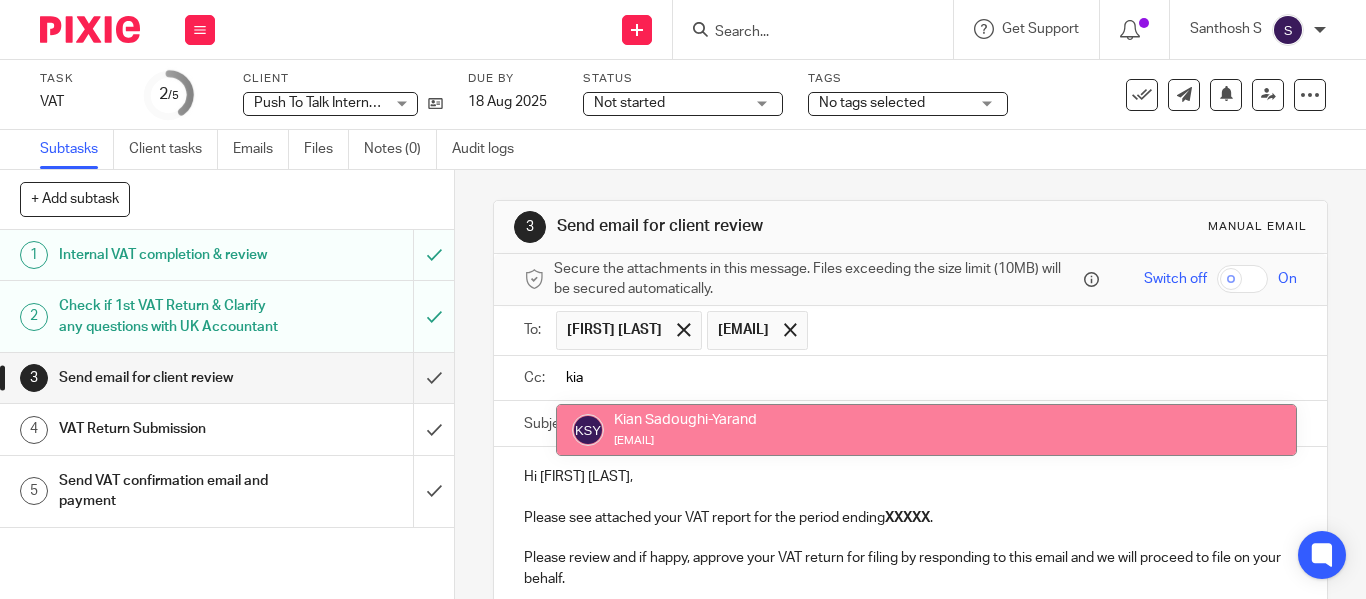 type on "kia" 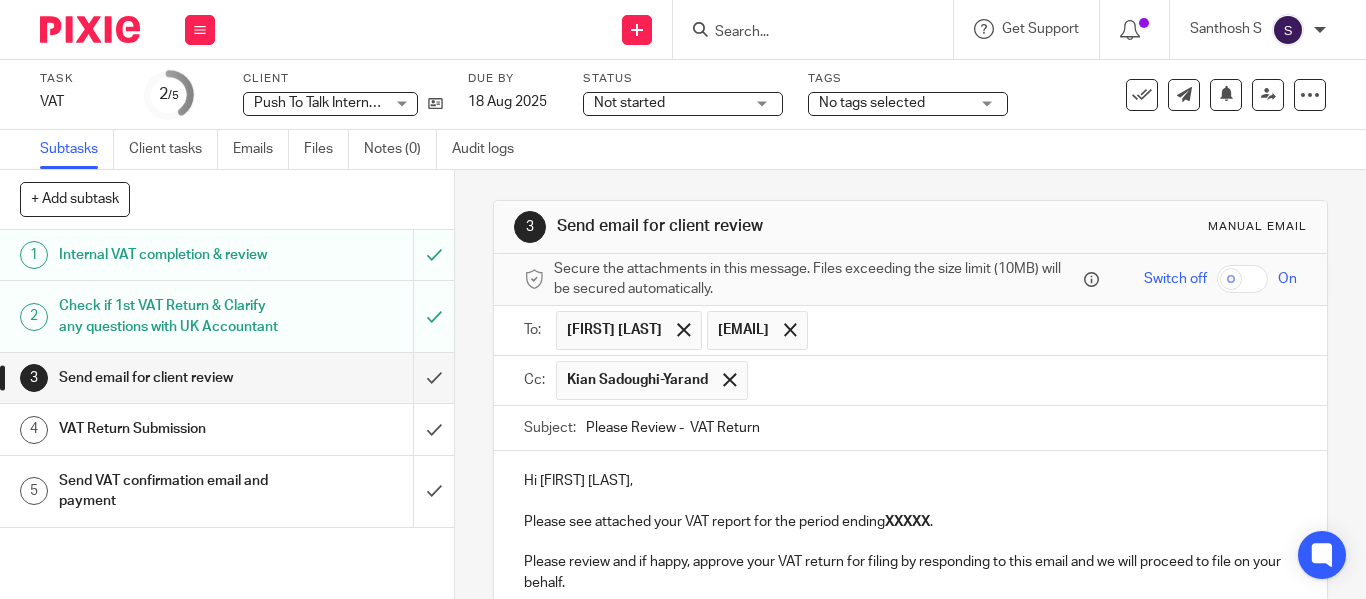 click on "Please Review -  VAT Return" at bounding box center (941, 428) 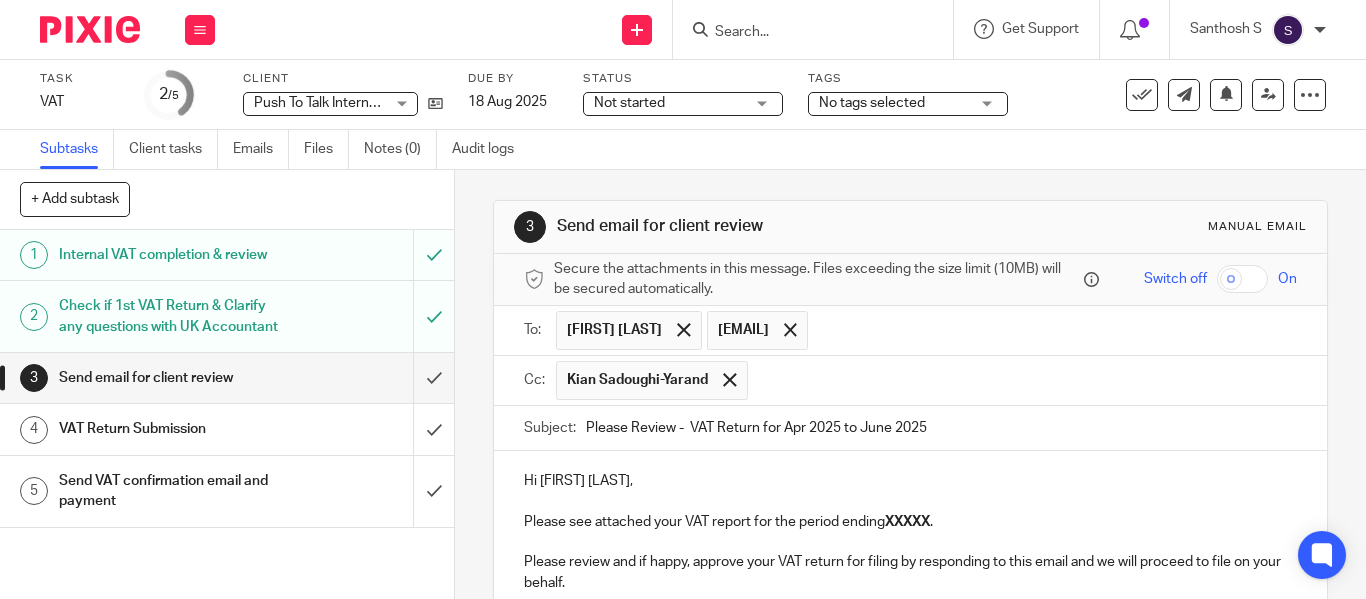 type on "Please Review -  VAT Return for Apr 2025 to June 2025" 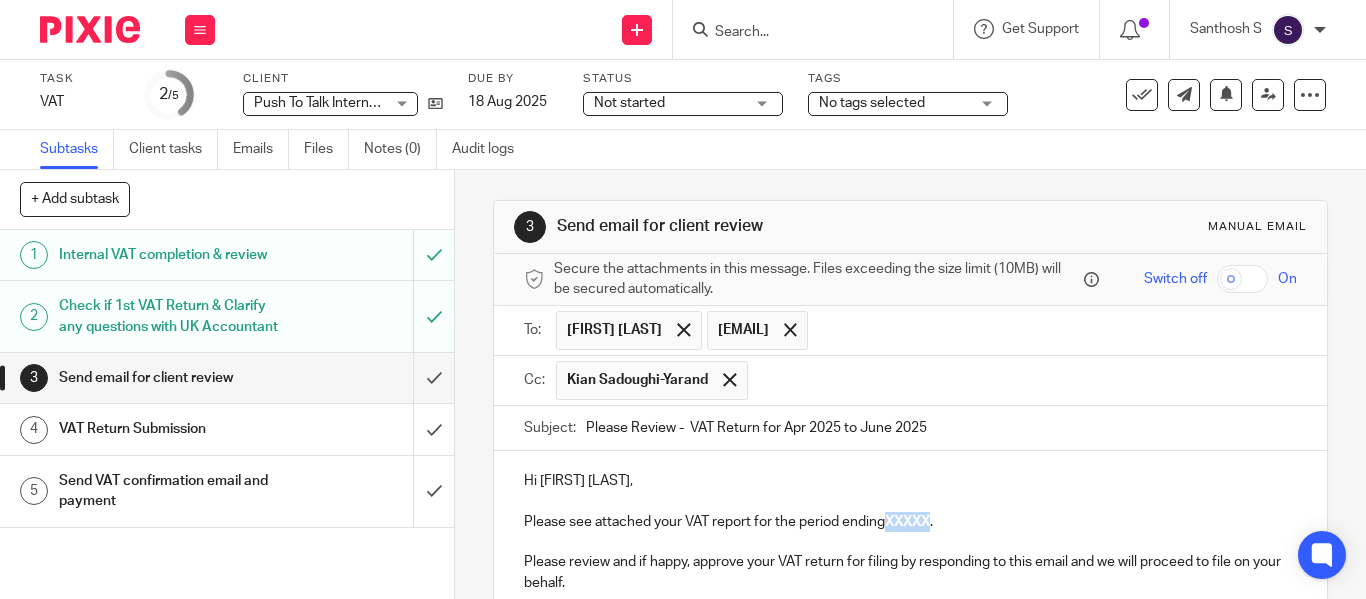 click on "XXXXX" at bounding box center (907, 522) 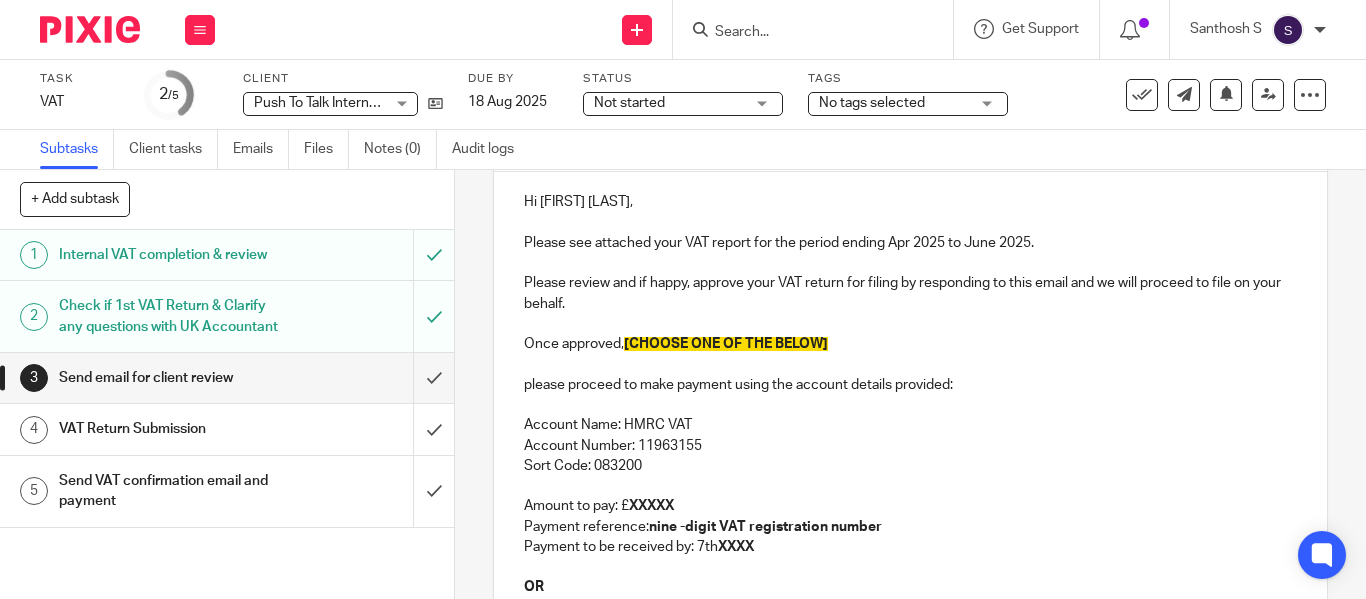 scroll, scrollTop: 300, scrollLeft: 0, axis: vertical 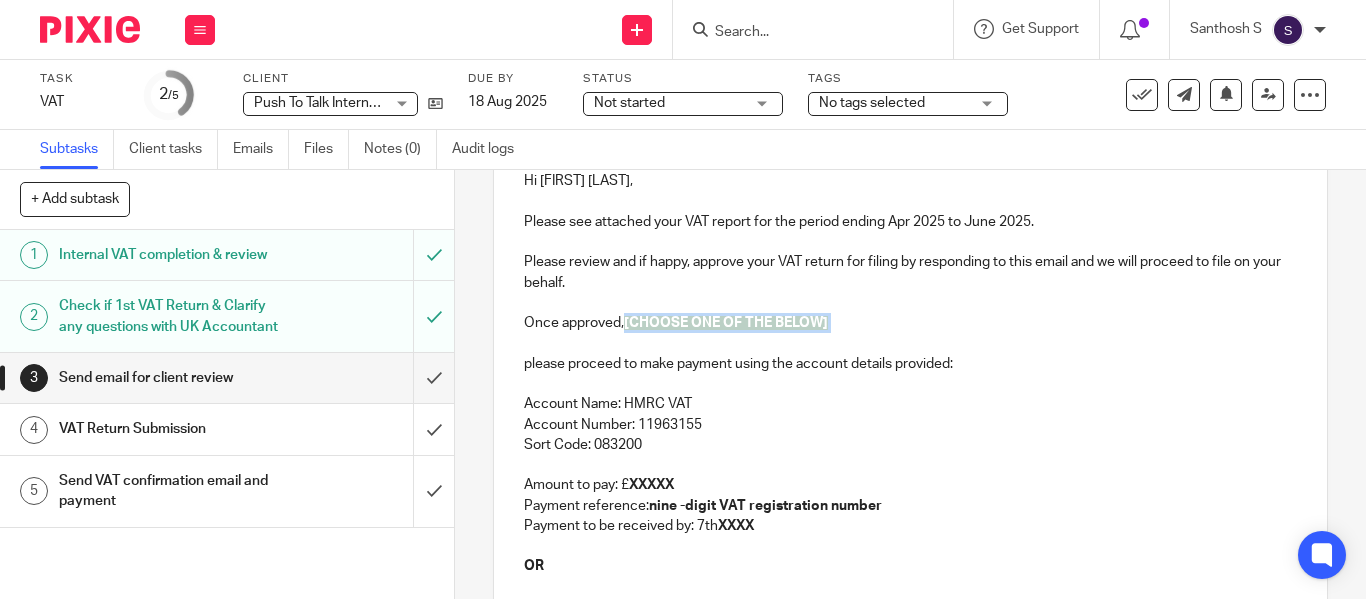 drag, startPoint x: 621, startPoint y: 327, endPoint x: 840, endPoint y: 335, distance: 219.14607 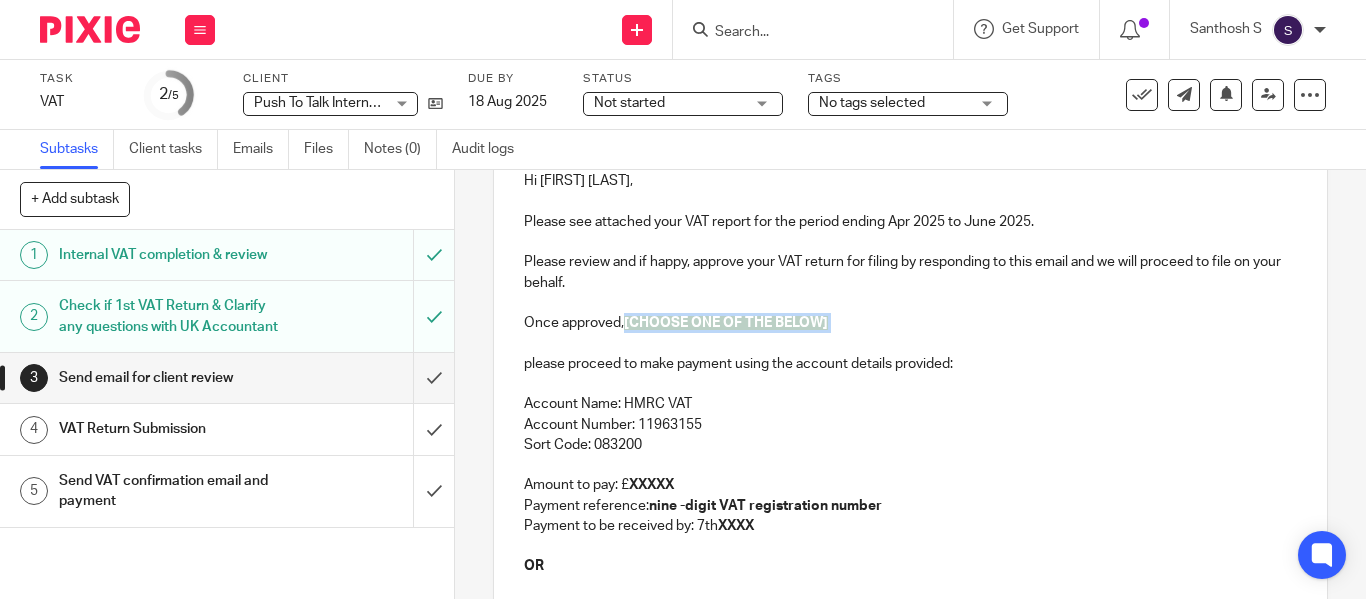 click on "Once approved,  [CHOOSE ONE OF THE BELOW] please proceed to make payment using the account details provided:" at bounding box center [910, 353] 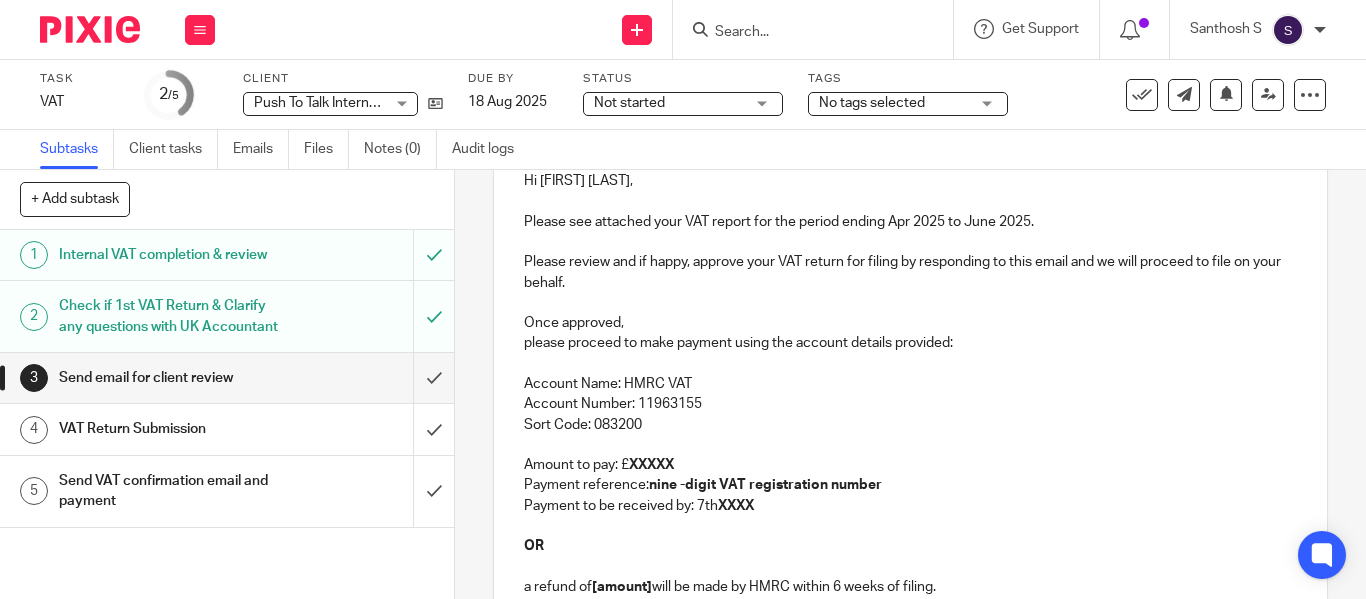 click on "Once approved,  please proceed to make payment using the account details provided:" at bounding box center [910, 343] 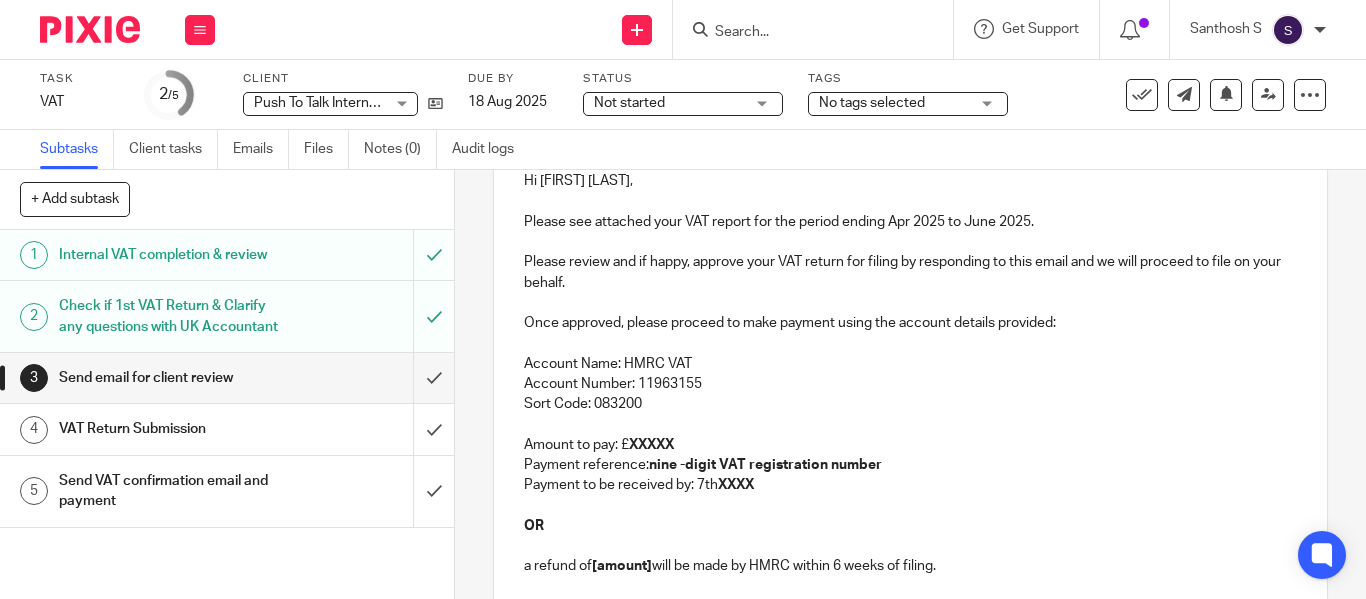 scroll, scrollTop: 400, scrollLeft: 0, axis: vertical 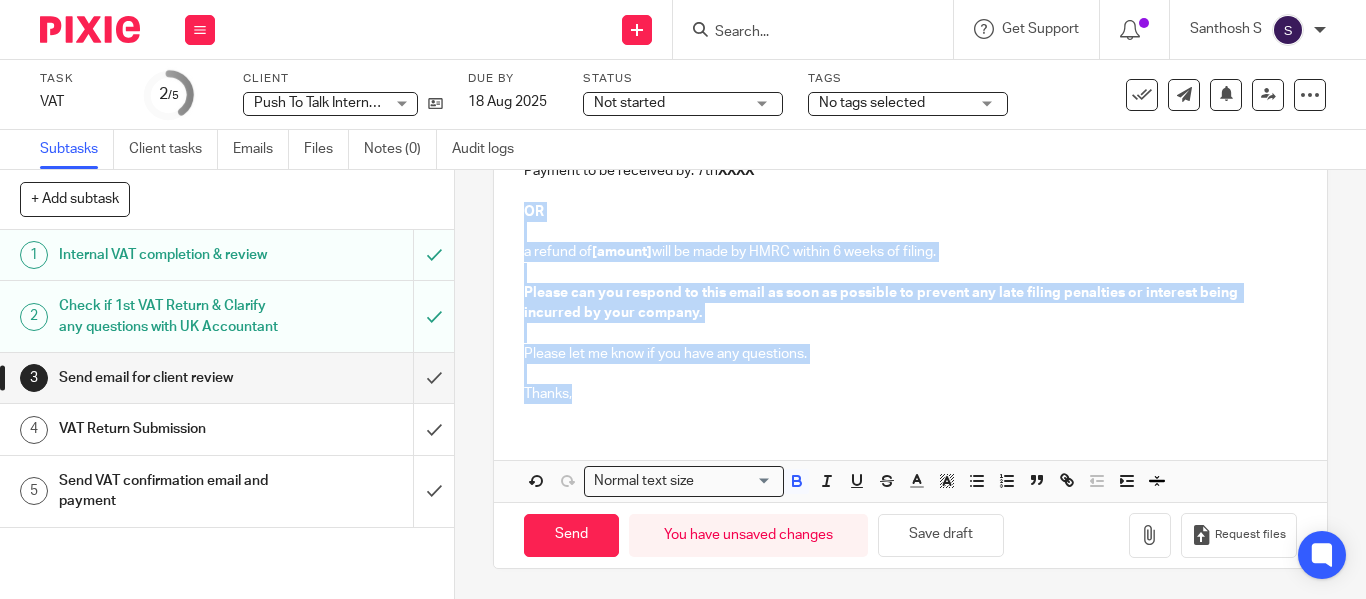 drag, startPoint x: 520, startPoint y: 426, endPoint x: 950, endPoint y: 259, distance: 461.2906 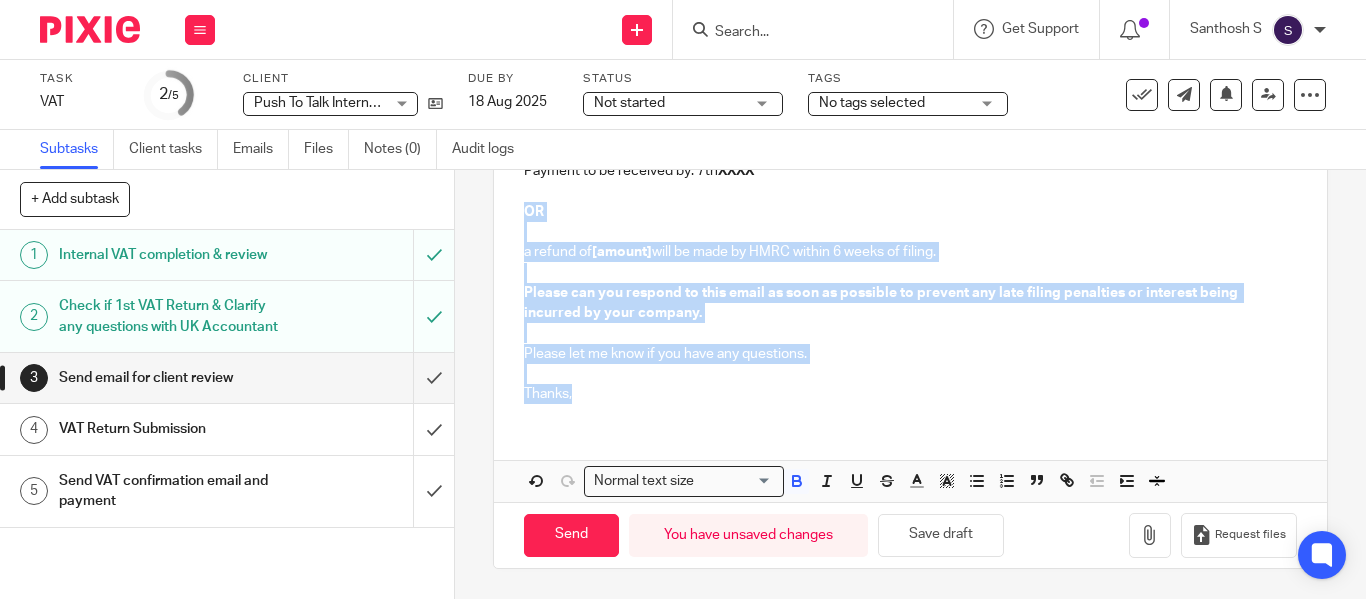click on "Hi [FIRST] [LAST], Please see attached your VAT report for the period ending Apr 2025 to June 2025. Please review and if happy, approve your VAT return for filing by responding to this email and we will proceed to file on your behalf. Once approved, please proceed to make payment using the account details provided: Account Name: HMRC VAT Account Number: [ACCOUNT_NUMBER] Sort Code: [SORT_CODE] Amount to pay: £ XXXXX Payment reference:  nine -digit VAT registration number Payment to be received by: 7th  XXXX OR a refund of  [amount]  will be made by HMRC within 6 weeks of filing. Please can you respond to this email as soon as possible to prevent any late filing penalties or interest being incurred by your company. Please let me know if you have any questions. Thanks," at bounding box center (910, 128) 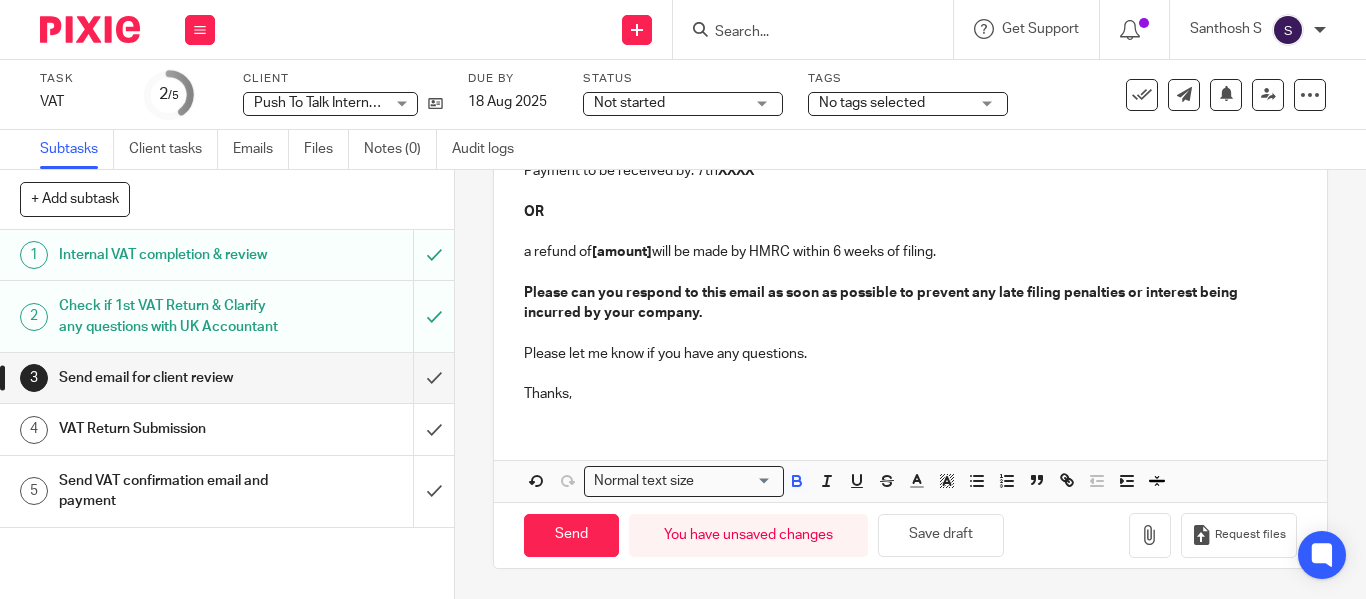 scroll, scrollTop: 573, scrollLeft: 0, axis: vertical 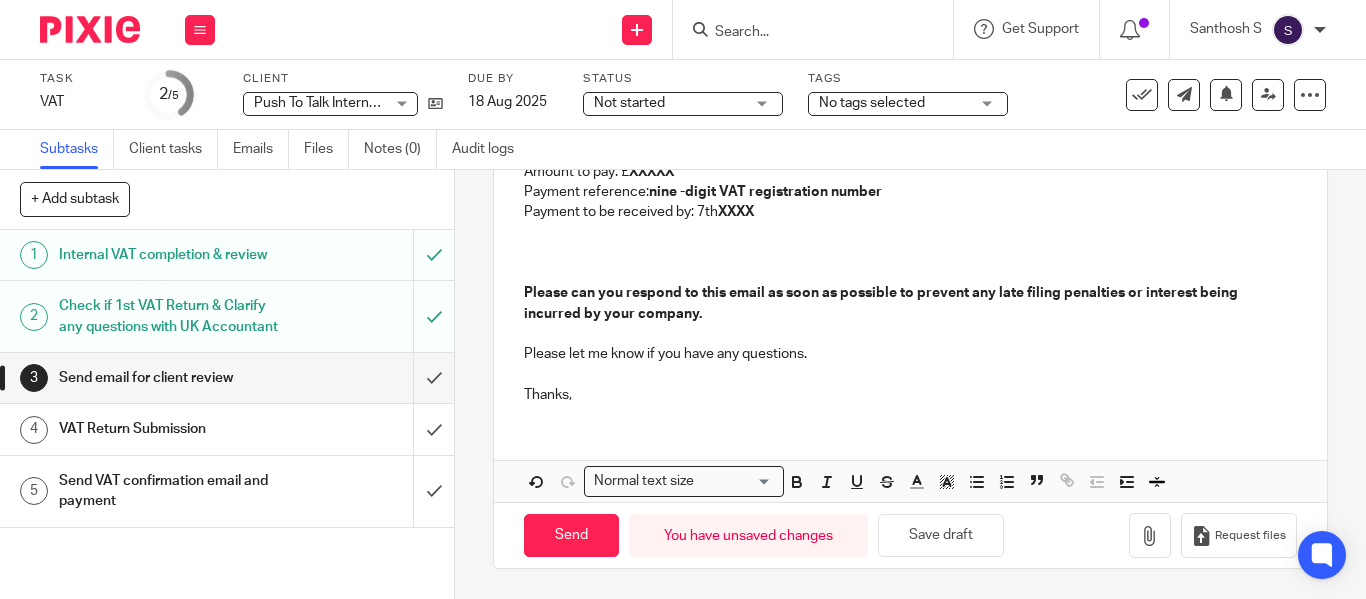 click on "Account&nbsp;Number: [ACCOUNT_NUMBER] Sort&nbsp;Code: [SORT_CODE] Amount to pay: £ XXXXX Payment&nbsp;reference:&nbsp; nine -digit VAT registration number Payment to be received by: 7th  XXXX Please can you respond to this email as soon as possible to prevent any late filing penalties or interest being incurred by your company." at bounding box center [910, 212] 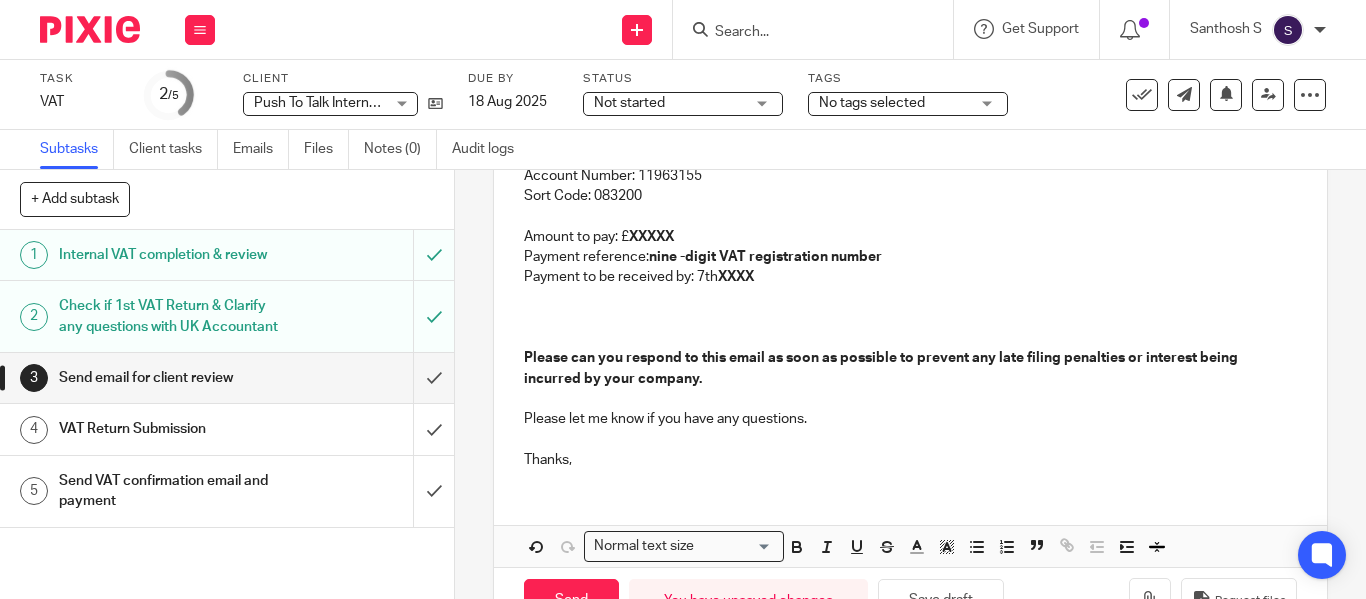scroll, scrollTop: 473, scrollLeft: 0, axis: vertical 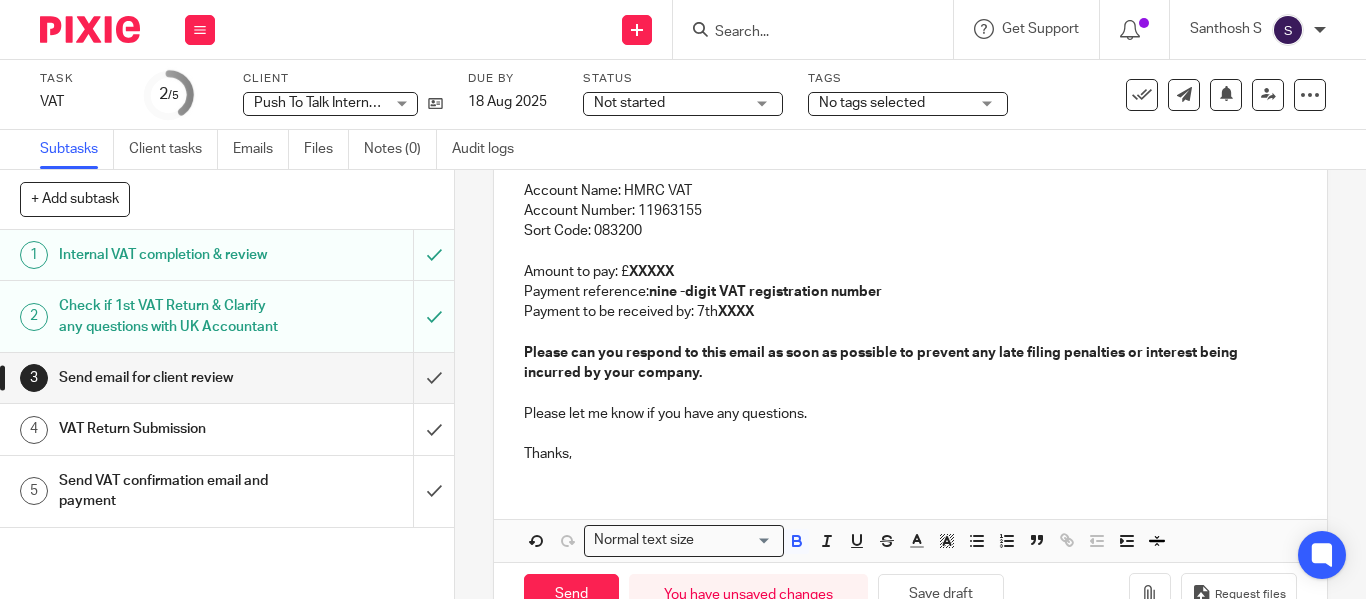 click on "XXXX" at bounding box center (736, 312) 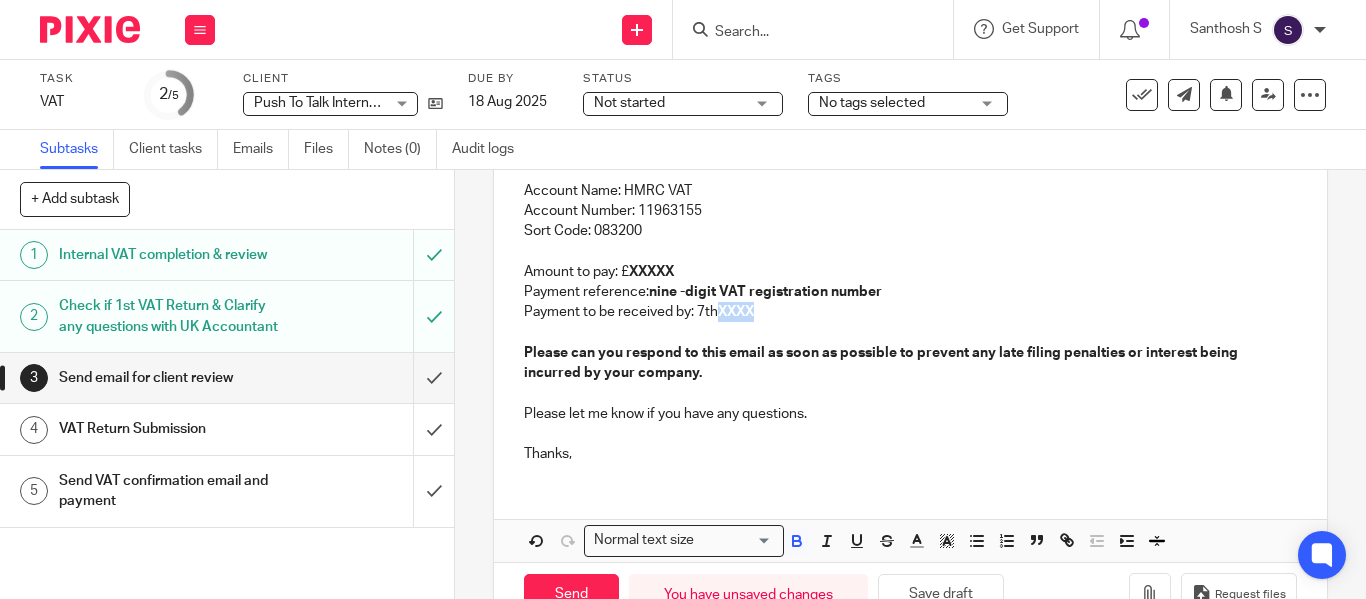 click on "XXXX" at bounding box center (736, 312) 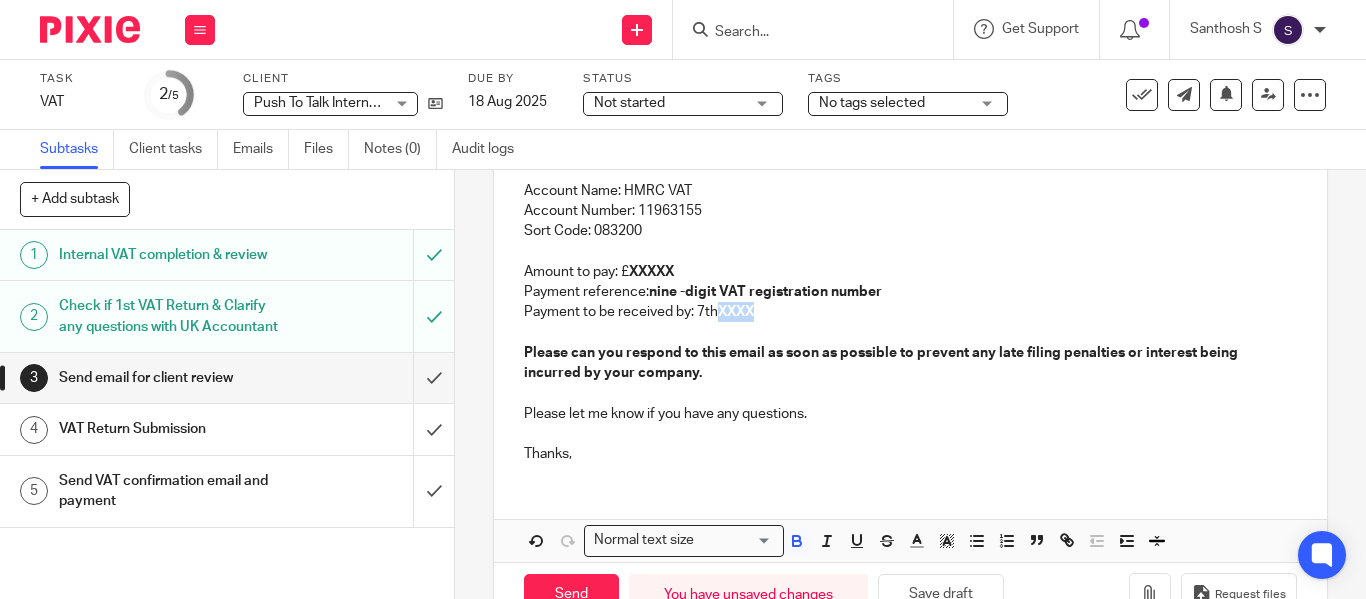 type 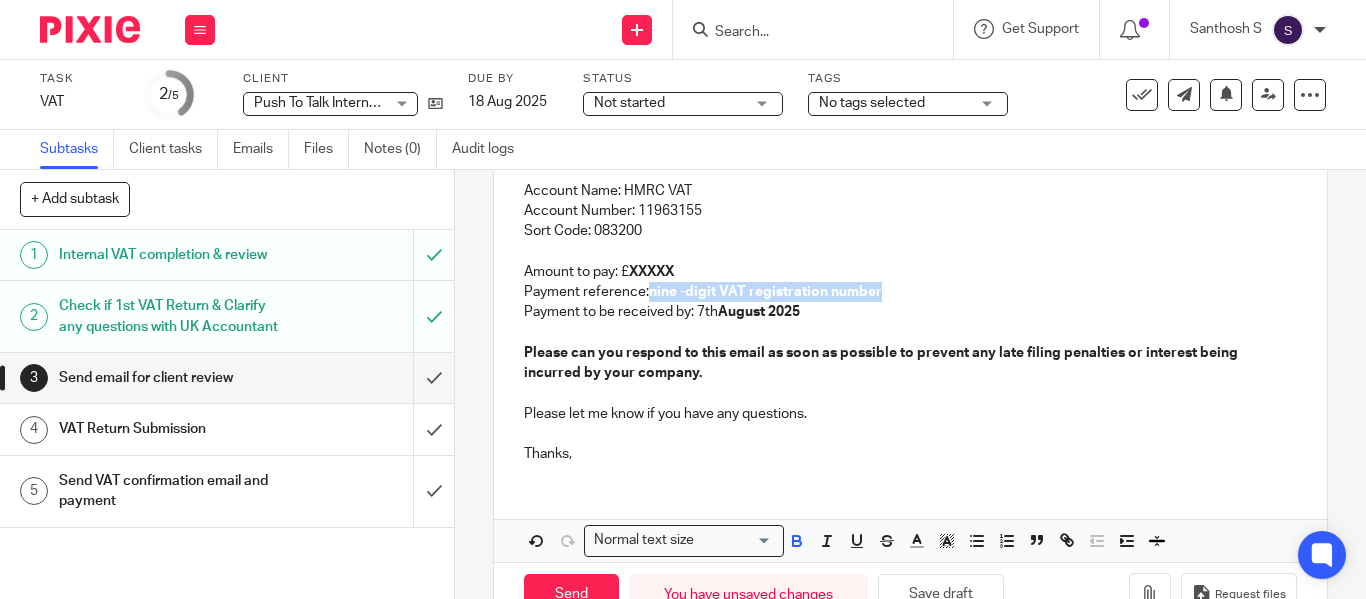 drag, startPoint x: 876, startPoint y: 289, endPoint x: 646, endPoint y: 295, distance: 230.07825 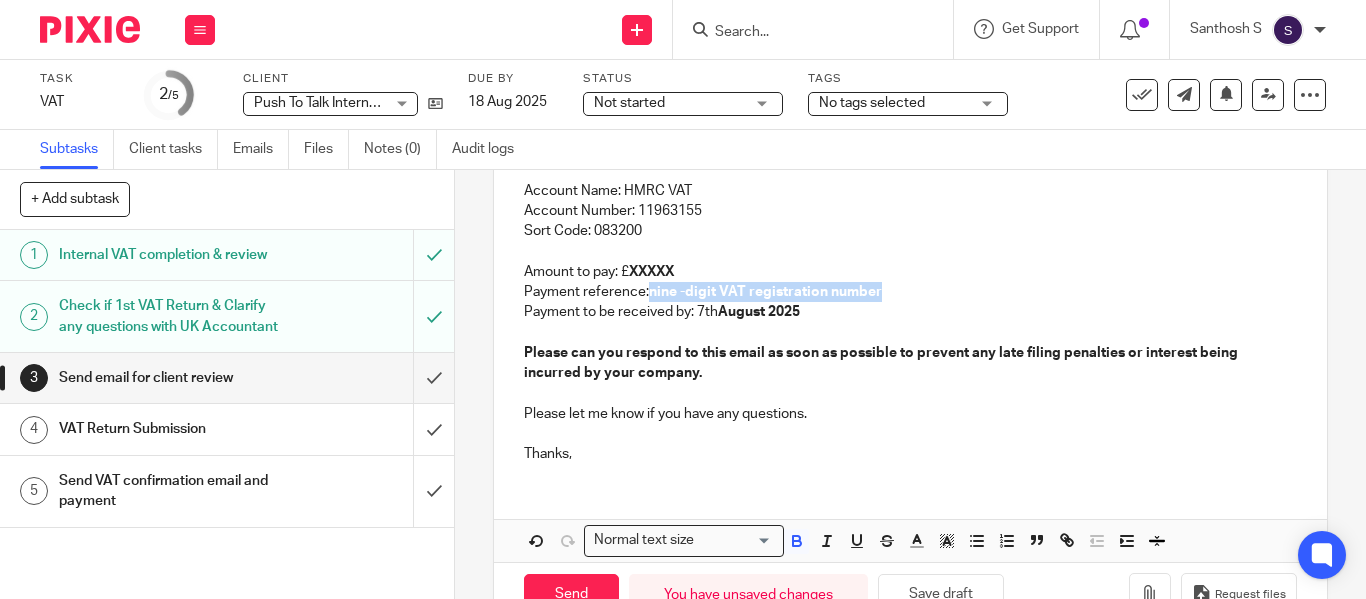 click on "Account&nbsp;Number: [ACCOUNT_NUMBER] Sort&nbsp;Code: [SORT_CODE] Amount to pay: £ XXXXX Payment&nbsp;reference:&nbsp; nine -digit VAT registration number Payment to be received by: 7th  August 2025 Please can you respond to this email as soon as possible to prevent any late filing penalties or interest being incurred by your company." at bounding box center (910, 292) 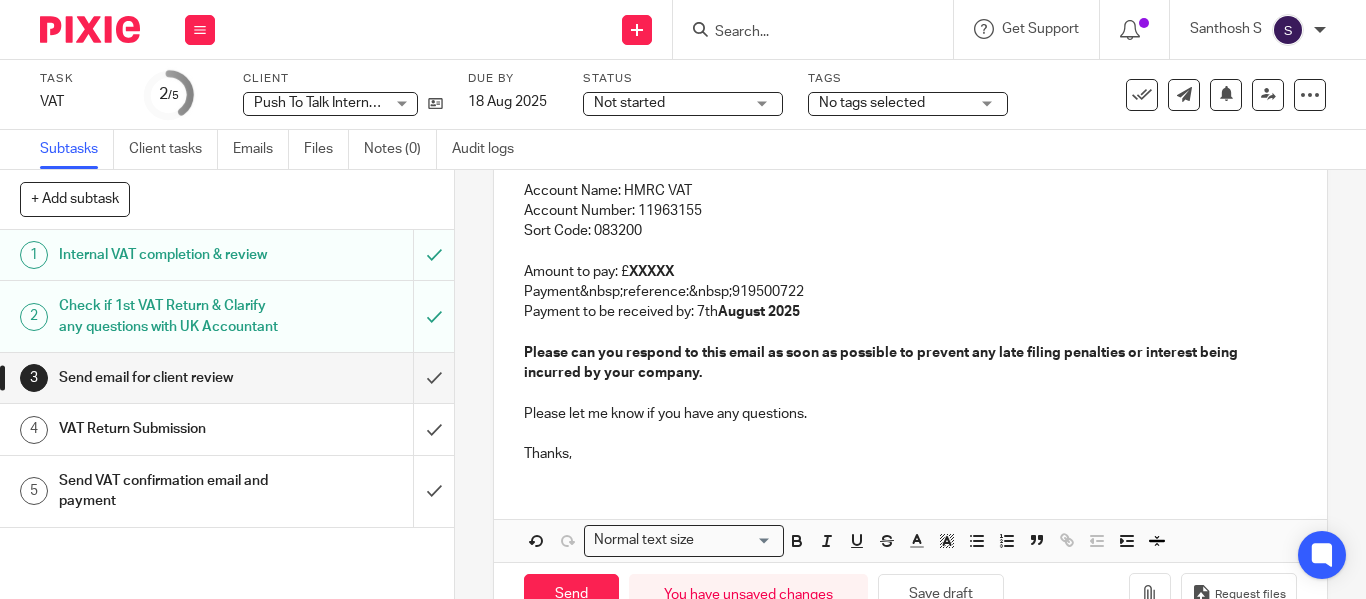click on "Account&nbsp;Number: [ACCOUNT_NUMBER] Sort&nbsp;Code: [SORT_CODE] Amount to pay: £ XXXXX Payment&nbsp;reference:&nbsp;919500722 Payment to be received by: 7th  August 2025 Please can you respond to this email as soon as possible to prevent any late filing penalties or interest being incurred by your company." at bounding box center (910, 292) 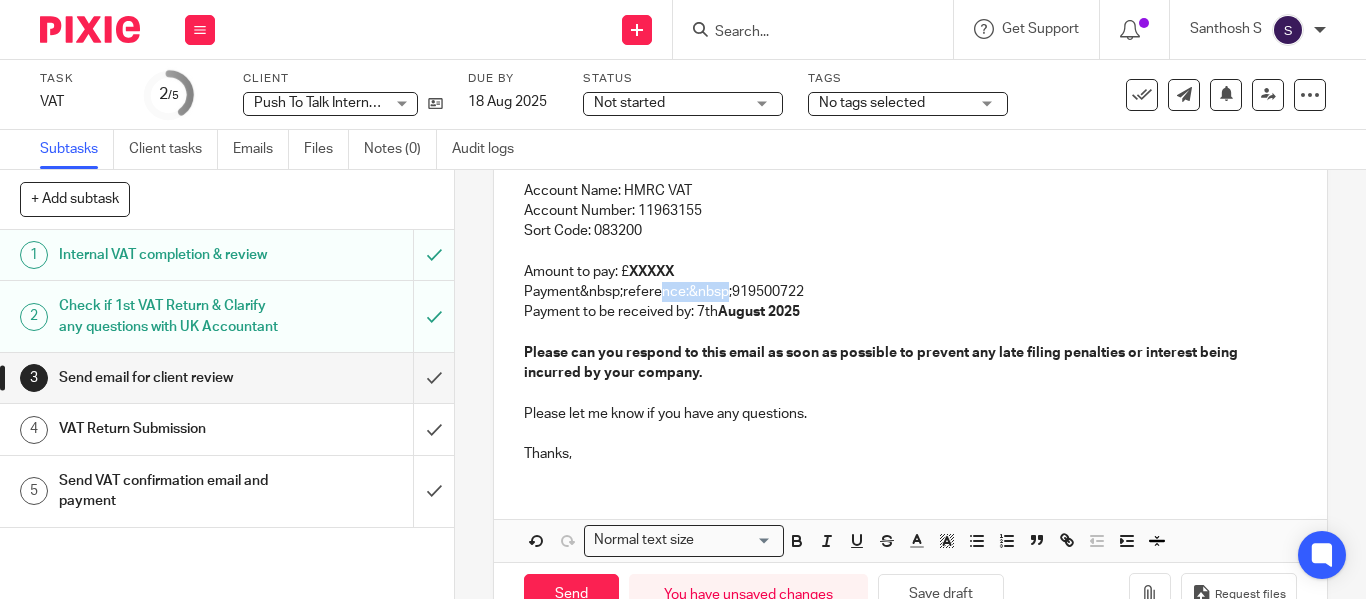 click on "Account&nbsp;Number: [ACCOUNT_NUMBER] Sort&nbsp;Code: [SORT_CODE] Amount to pay: £ XXXXX Payment&nbsp;reference:&nbsp;919500722 Payment to be received by: 7th  August 2025 Please can you respond to this email as soon as possible to prevent any late filing penalties or interest being incurred by your company." at bounding box center [910, 292] 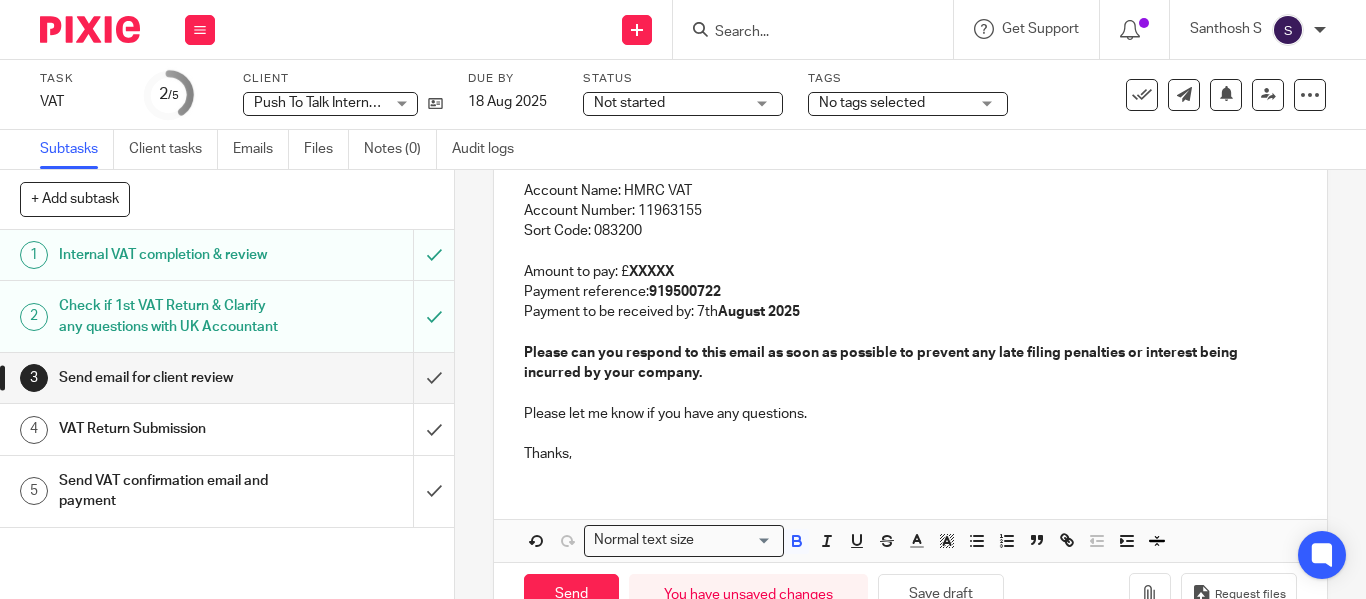 click on "XXXXX" at bounding box center [651, 272] 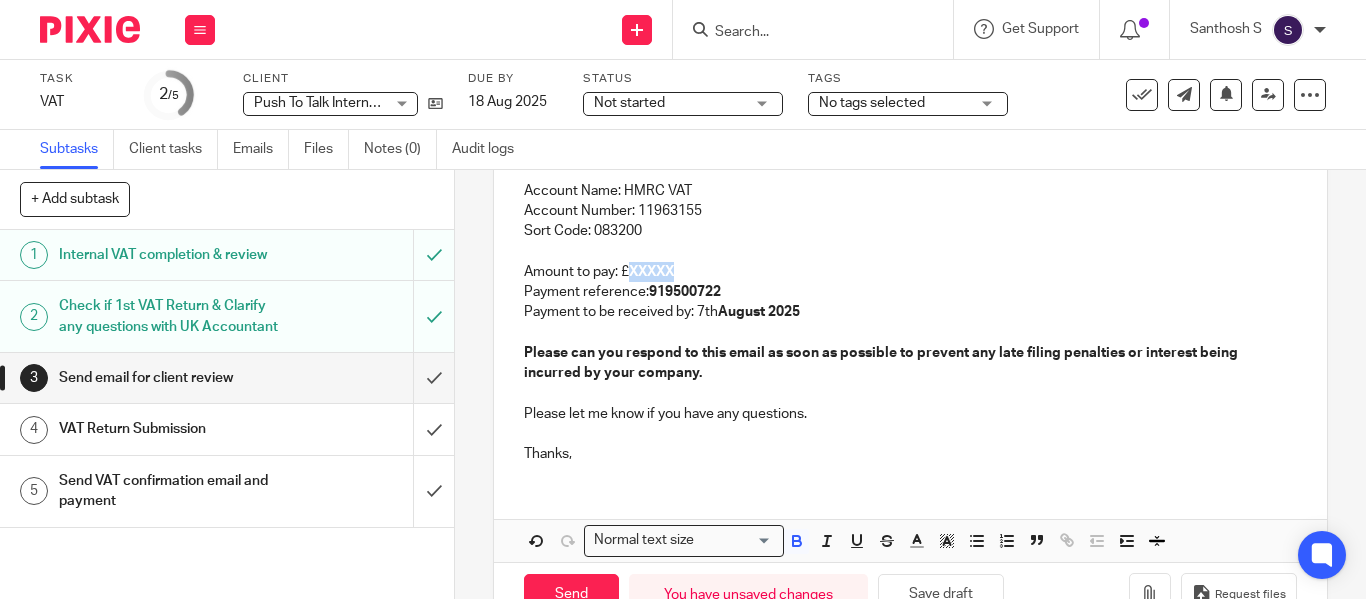 click on "XXXXX" at bounding box center [651, 272] 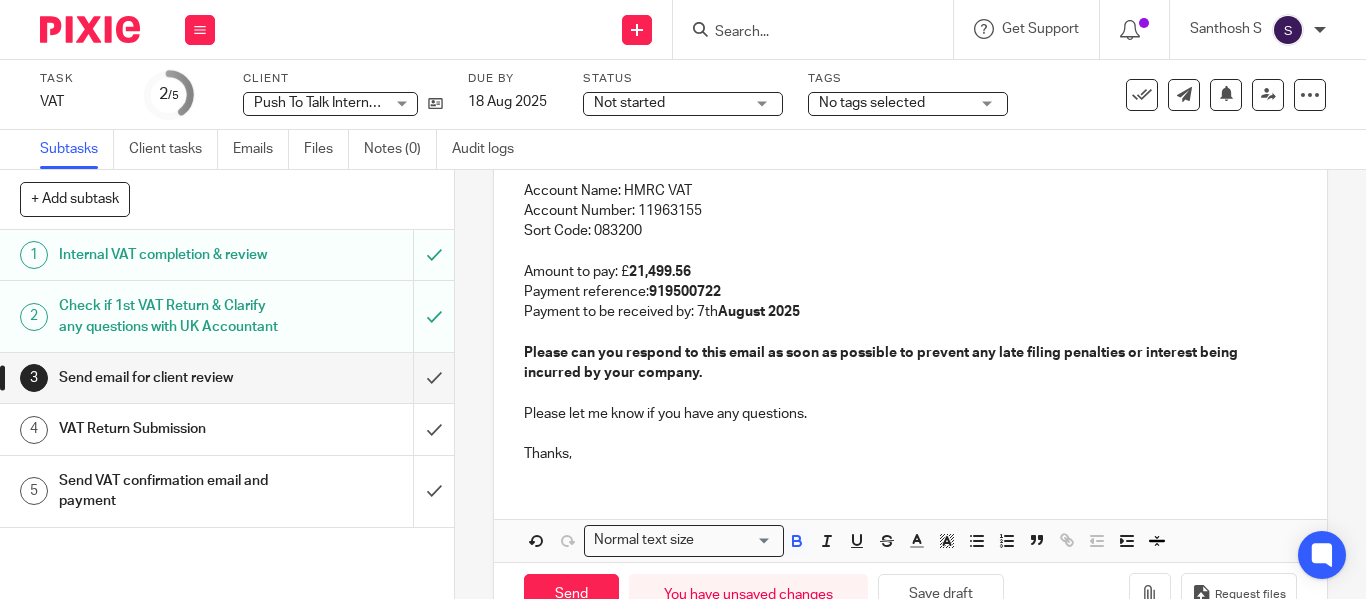 click on "21,499.56" at bounding box center [660, 272] 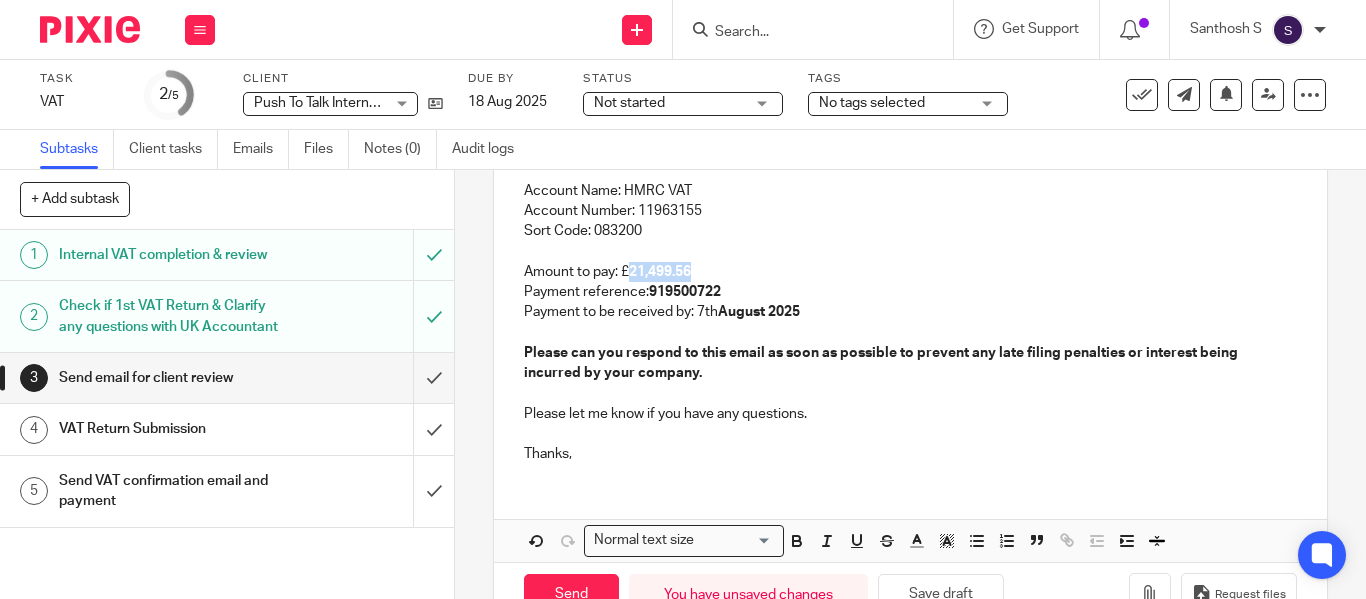 click on "21,499.56" at bounding box center [660, 272] 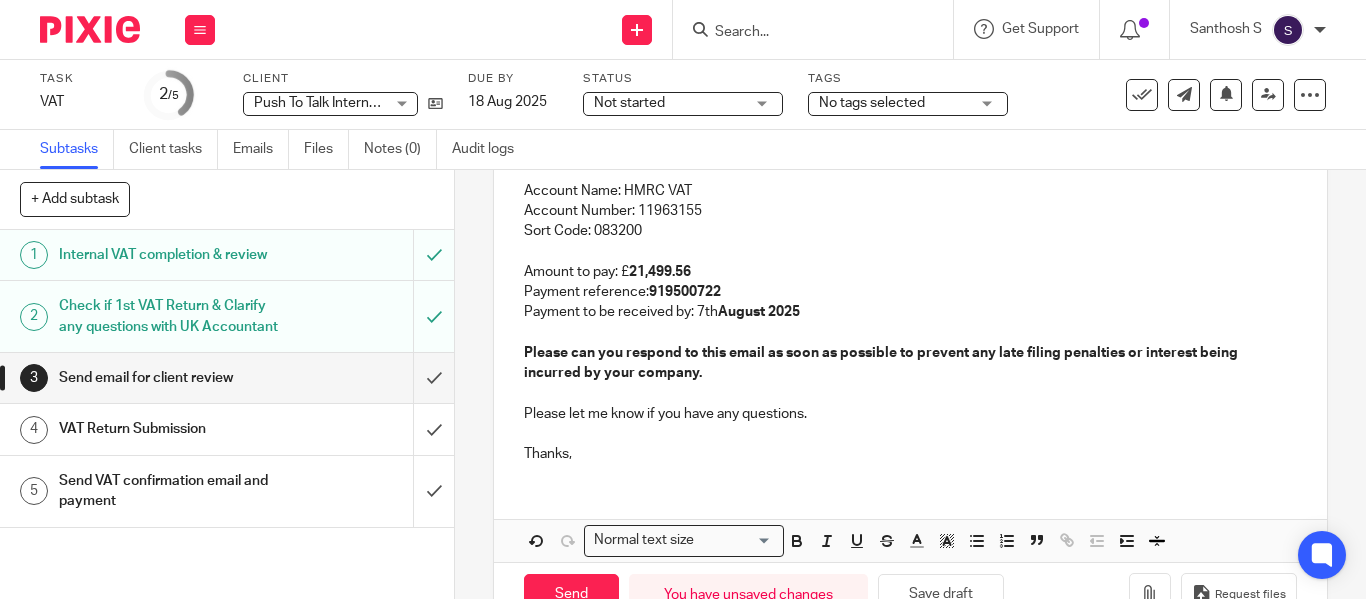 click on "Account&nbsp;Number: [ACCOUNT_NUMBER] Sort&nbsp;Code: [SORT_CODE] Amount to pay: £  21,499.56 Payment&nbsp;reference:&nbsp; 919500722 Payment to be received by: 7th  August 2025 Please can you respond to this email as soon as possible to prevent any late filing penalties or interest being incurred by your company." at bounding box center [910, 292] 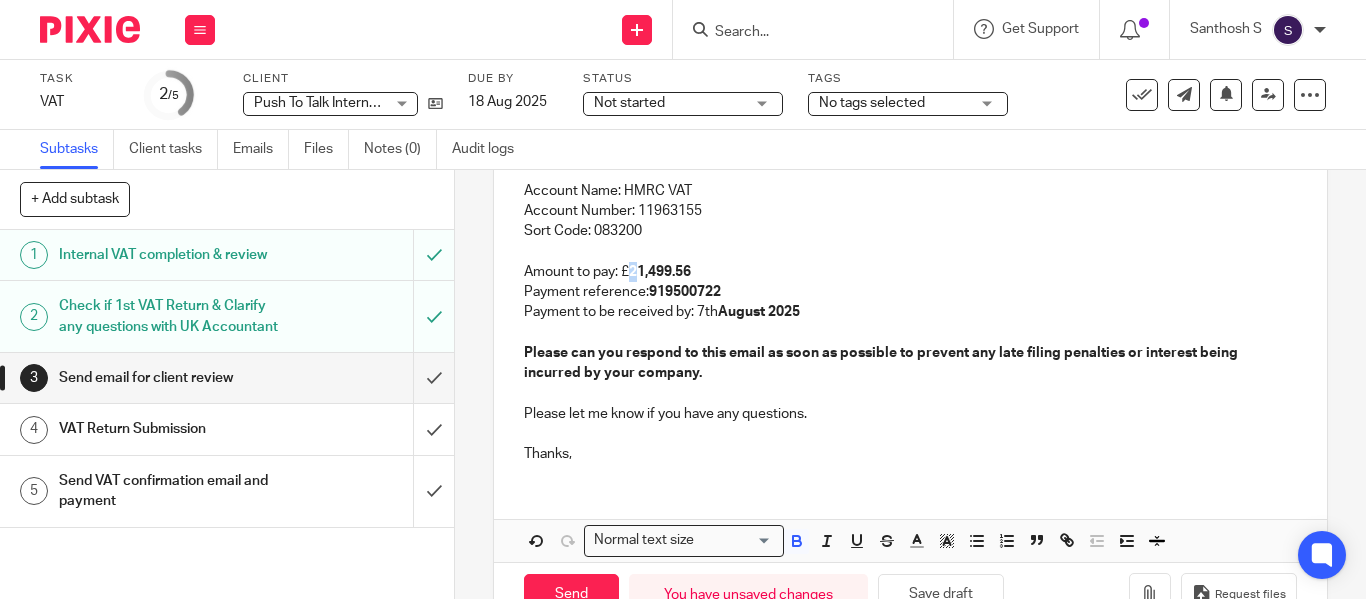 click on "Account&nbsp;Number: [ACCOUNT_NUMBER] Sort&nbsp;Code: [SORT_CODE] Amount to pay: £  21,499.56 Payment&nbsp;reference:&nbsp; 919500722 Payment to be received by: 7th  August 2025 Please can you respond to this email as soon as possible to prevent any late filing penalties or interest being incurred by your company." at bounding box center [910, 292] 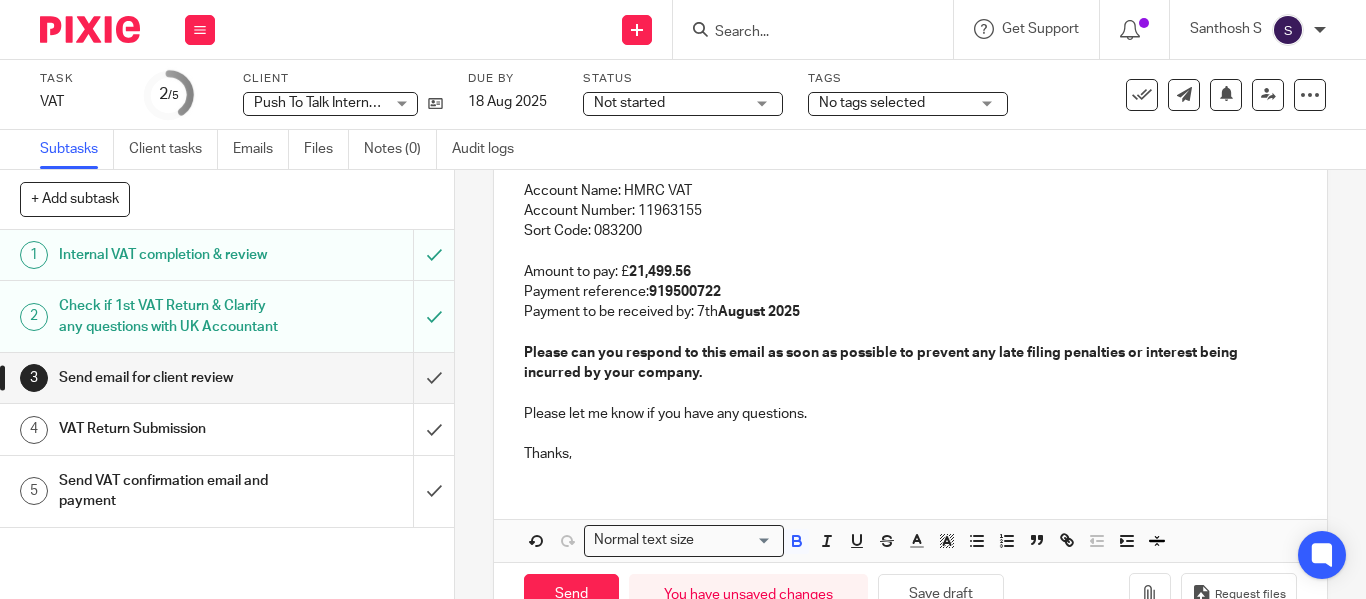 click on "Account&nbsp;Number: [ACCOUNT_NUMBER] Sort&nbsp;Code: [SORT_CODE] Amount to pay: £  21,499.56 Payment&nbsp;reference:&nbsp; 919500722 Payment to be received by: 7th  August 2025 Please can you respond to this email as soon as possible to prevent any late filing penalties or interest being incurred by your company." at bounding box center [910, 292] 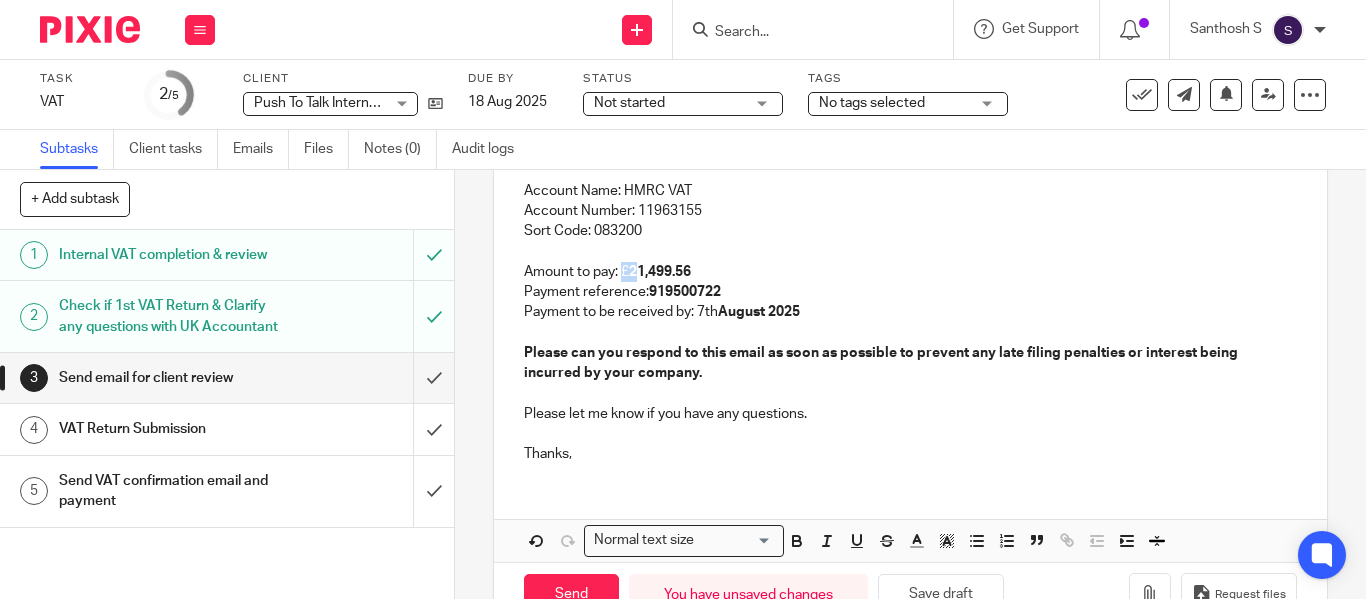 click on "Account&nbsp;Number: [ACCOUNT_NUMBER] Sort&nbsp;Code: [SORT_CODE] Amount to pay: £  21,499.56 Payment&nbsp;reference:&nbsp; 919500722 Payment to be received by: 7th  August 2025 Please can you respond to this email as soon as possible to prevent any late filing penalties or interest being incurred by your company." at bounding box center [910, 292] 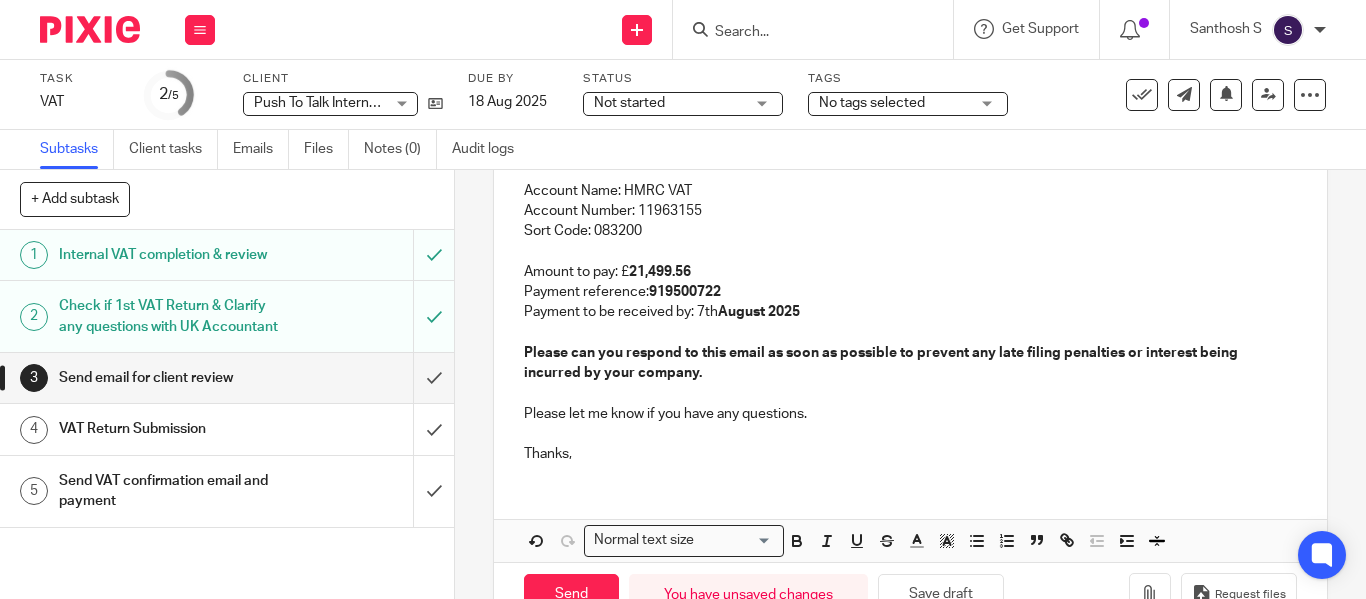 click on "Account&nbsp;Number: [ACCOUNT_NUMBER] Sort&nbsp;Code: [SORT_CODE] Amount to pay: £  21,499.56 Payment&nbsp;reference:&nbsp; 919500722 Payment to be received by: 7th  August 2025 Please can you respond to this email as soon as possible to prevent any late filing penalties or interest being incurred by your company." at bounding box center [910, 292] 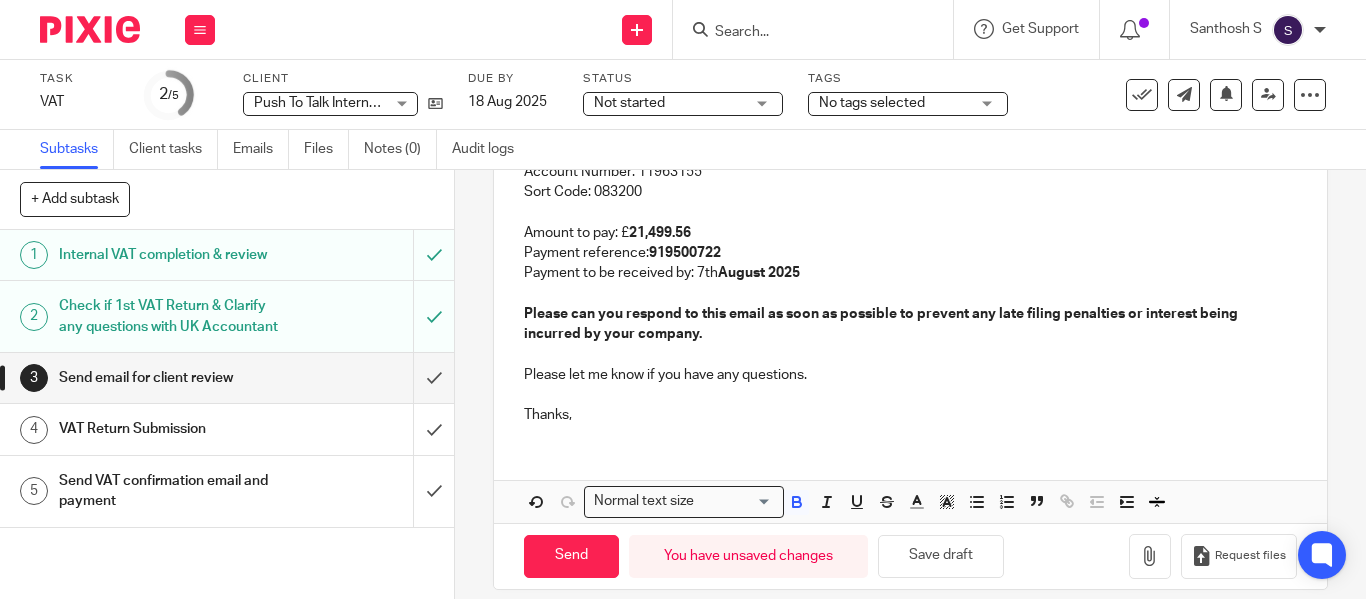 scroll, scrollTop: 533, scrollLeft: 0, axis: vertical 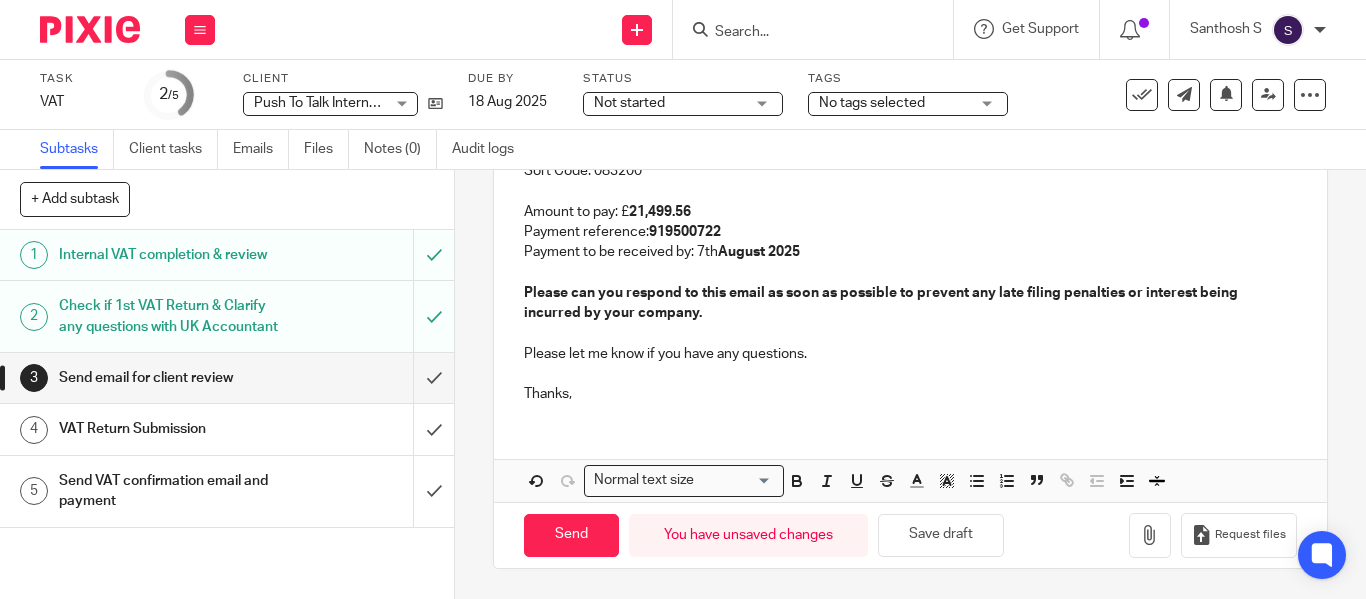 click on "Account&nbsp;Number: [ACCOUNT_NUMBER] Sort&nbsp;Code: [SORT_CODE] Amount to pay: £  21,499.56 Payment&nbsp;reference:&nbsp; 919500722 Payment to be received by: 7th  August 2025 Please can you respond to this email as soon as possible to prevent any late filing penalties or interest being incurred by your company." at bounding box center [910, 232] 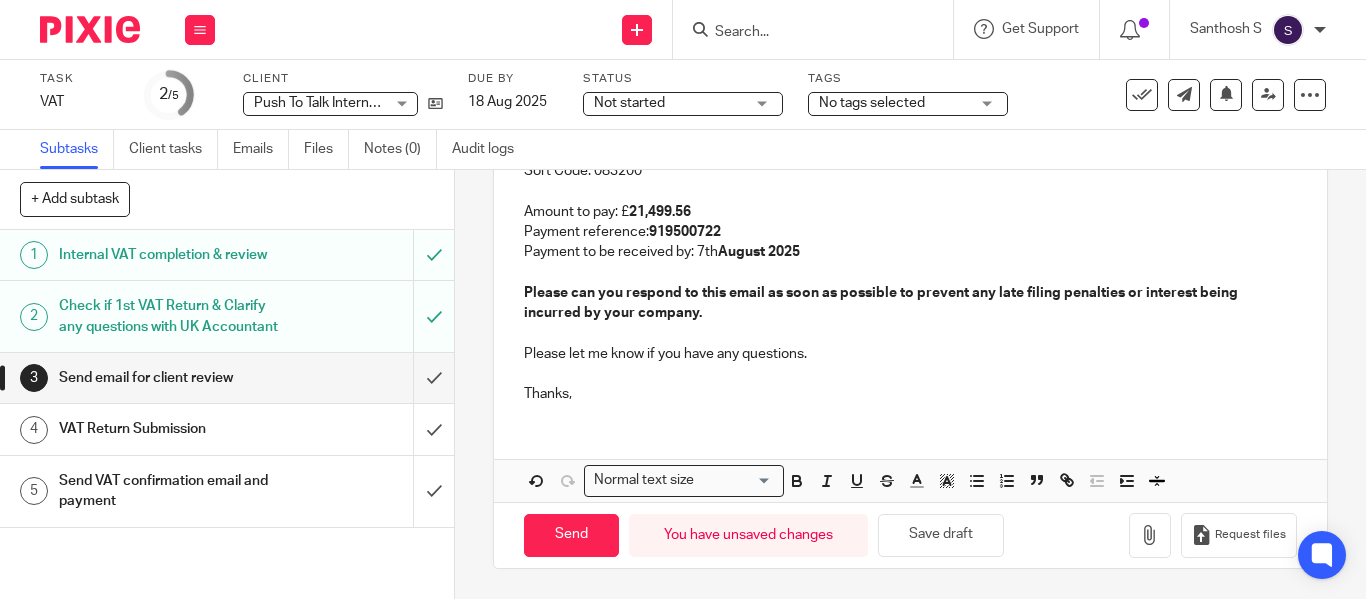 click on "Account&nbsp;Number: [ACCOUNT_NUMBER] Sort&nbsp;Code: [SORT_CODE] Amount to pay: £  21,499.56 Payment&nbsp;reference:&nbsp; 919500722 Payment to be received by: 7th  August 2025 Please can you respond to this email as soon as possible to prevent any late filing penalties or interest being incurred by your company." at bounding box center [910, 232] 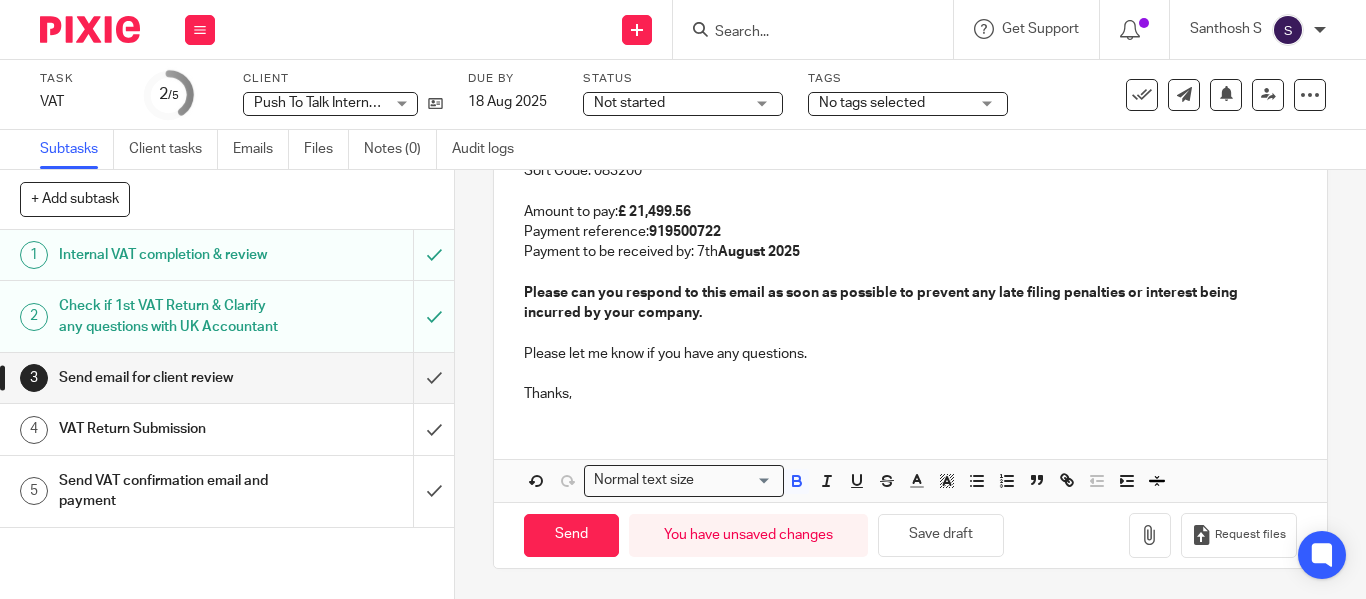click on "Please can you respond to this email as soon as possible to prevent any late filing penalties or interest being incurred by your company." at bounding box center (882, 303) 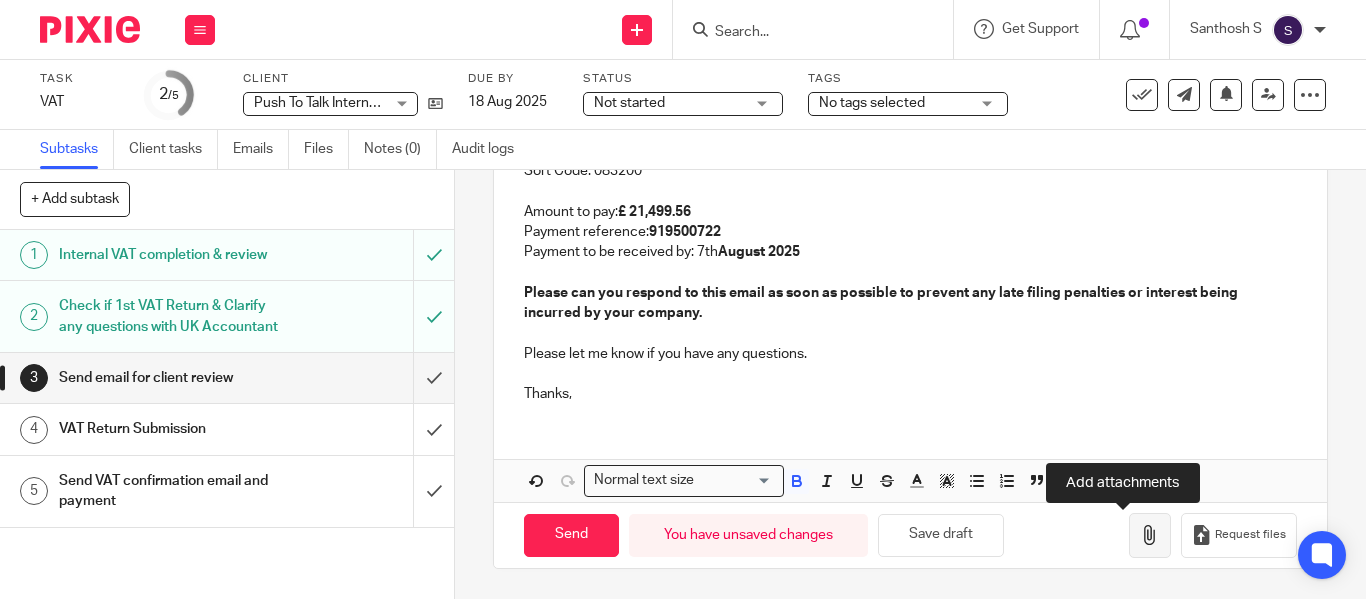click at bounding box center [1150, 535] 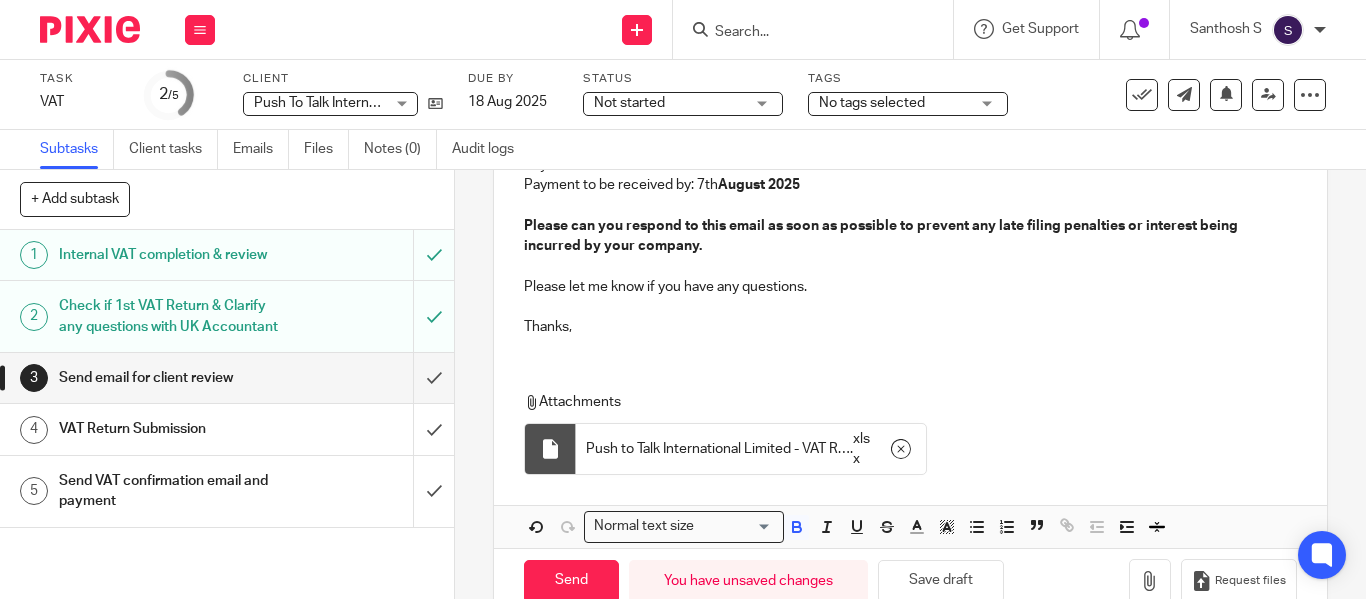 scroll, scrollTop: 646, scrollLeft: 0, axis: vertical 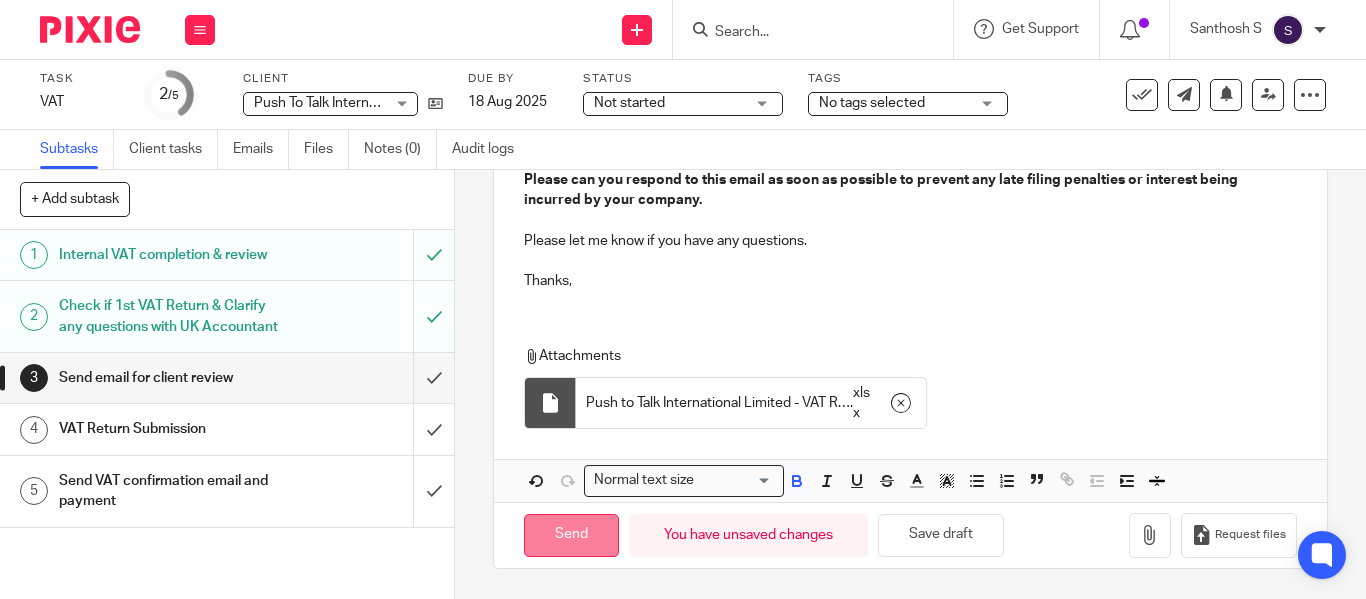 click on "Send" at bounding box center (571, 535) 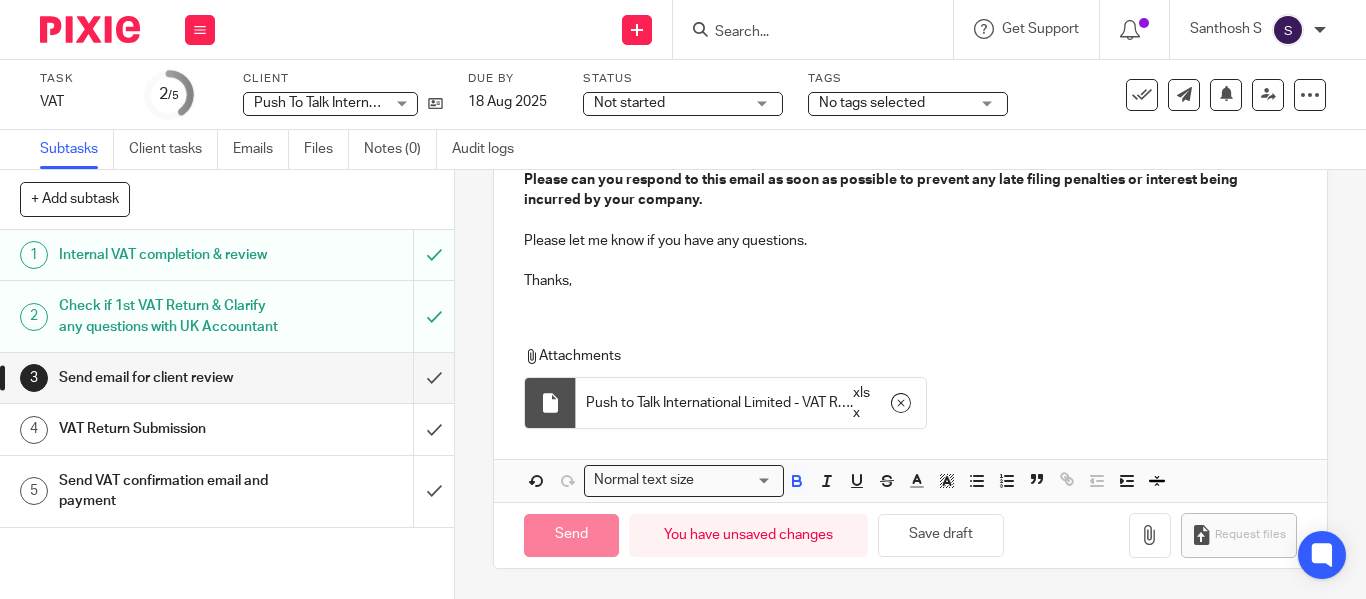 type on "Sent" 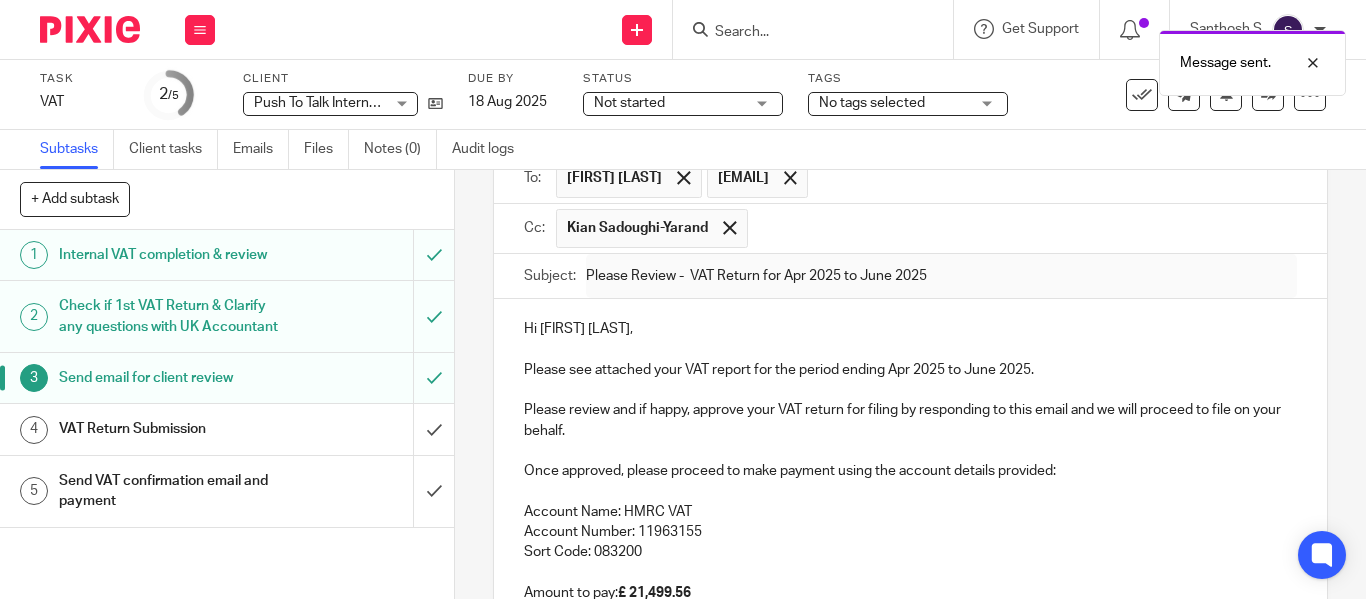 scroll, scrollTop: 46, scrollLeft: 0, axis: vertical 